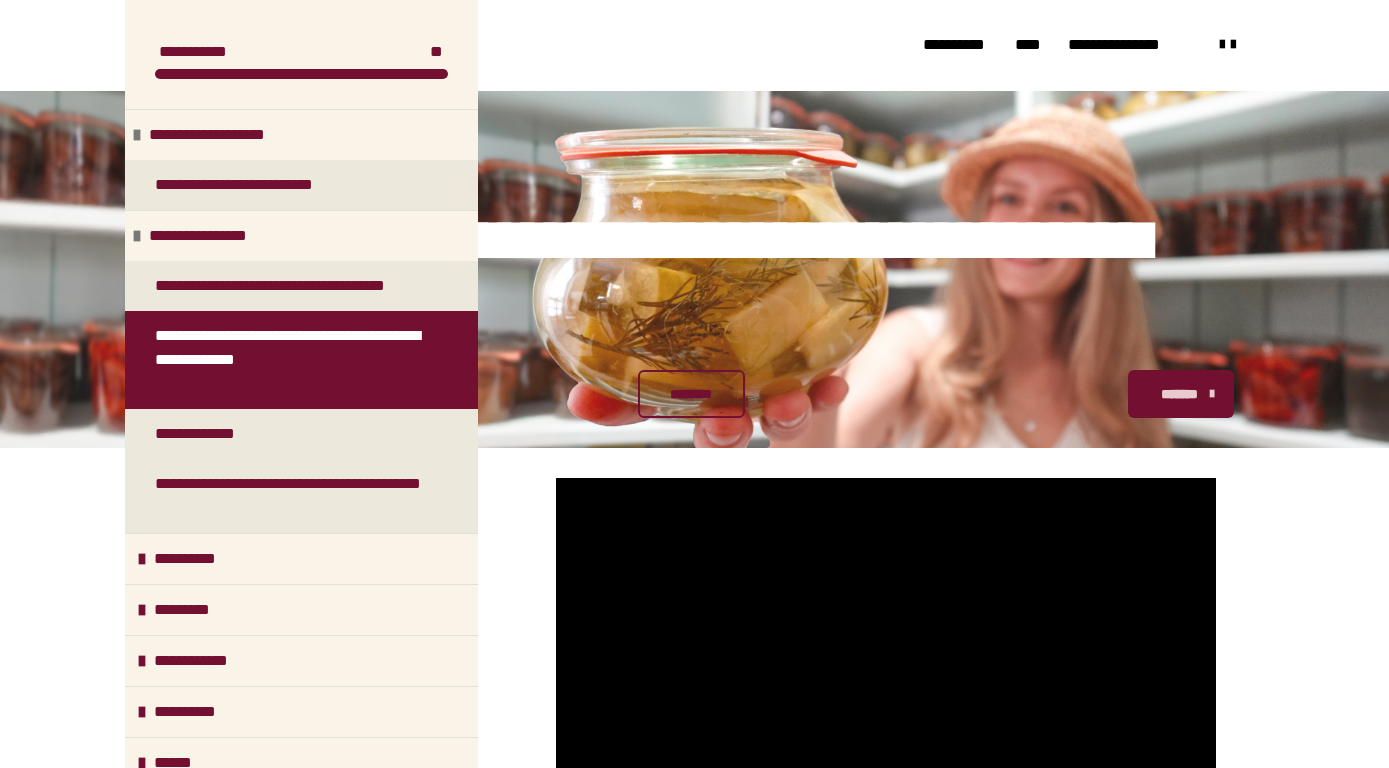 scroll, scrollTop: 378, scrollLeft: 0, axis: vertical 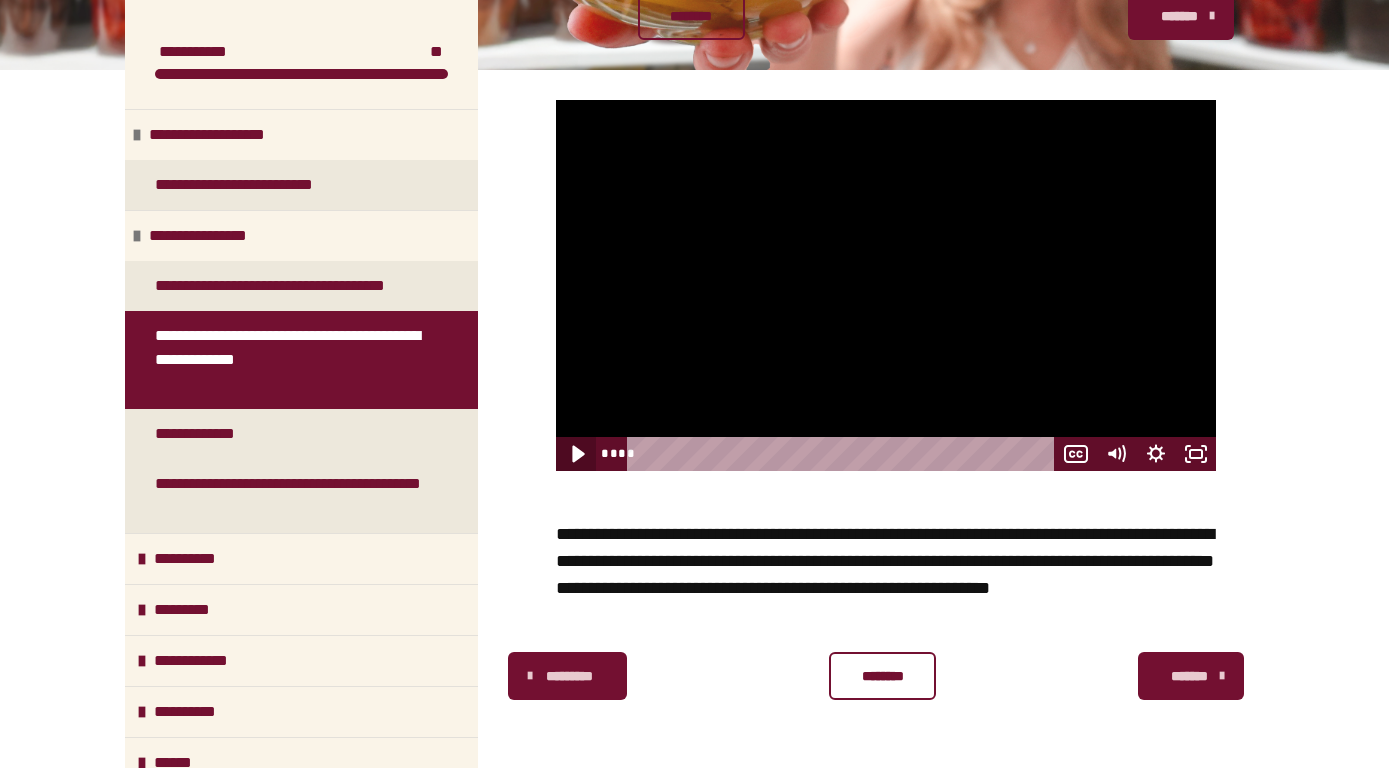 click 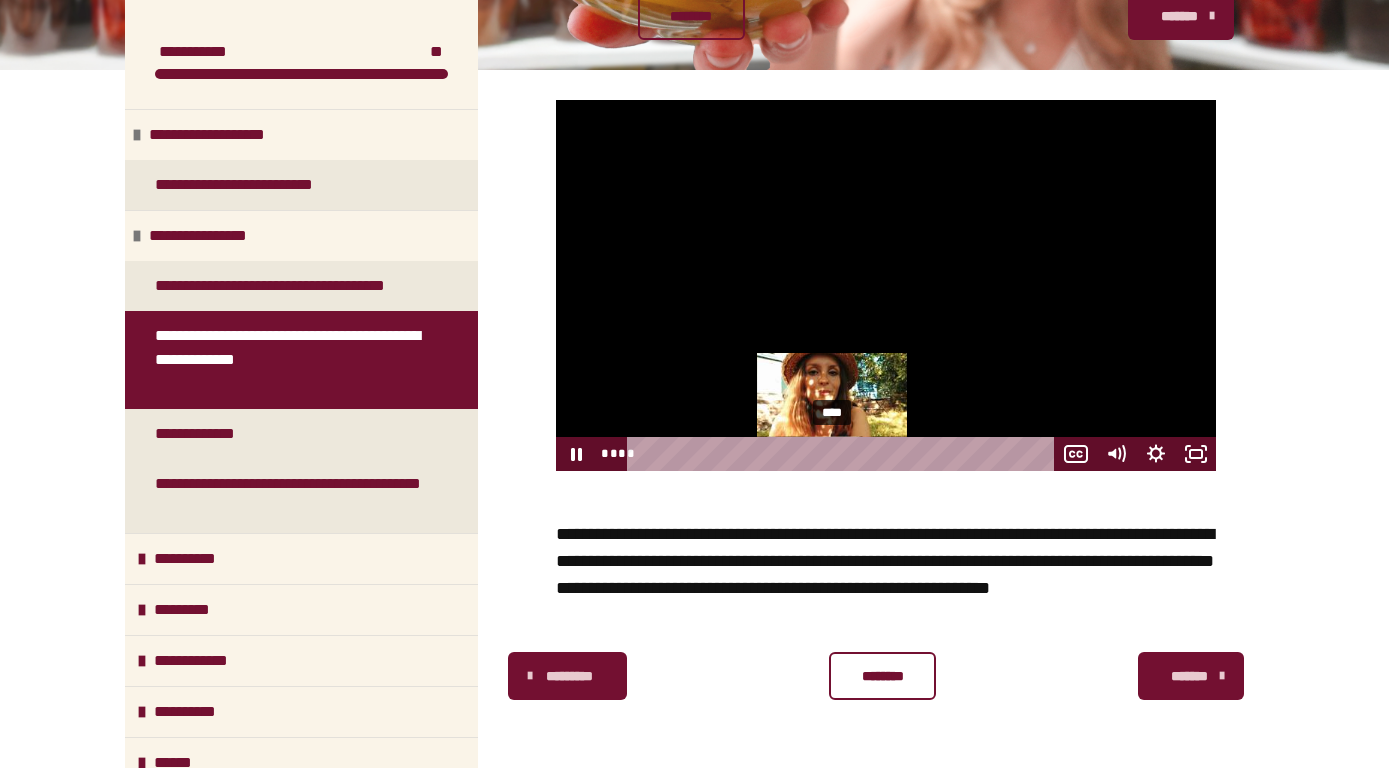 click on "****" at bounding box center (844, 454) 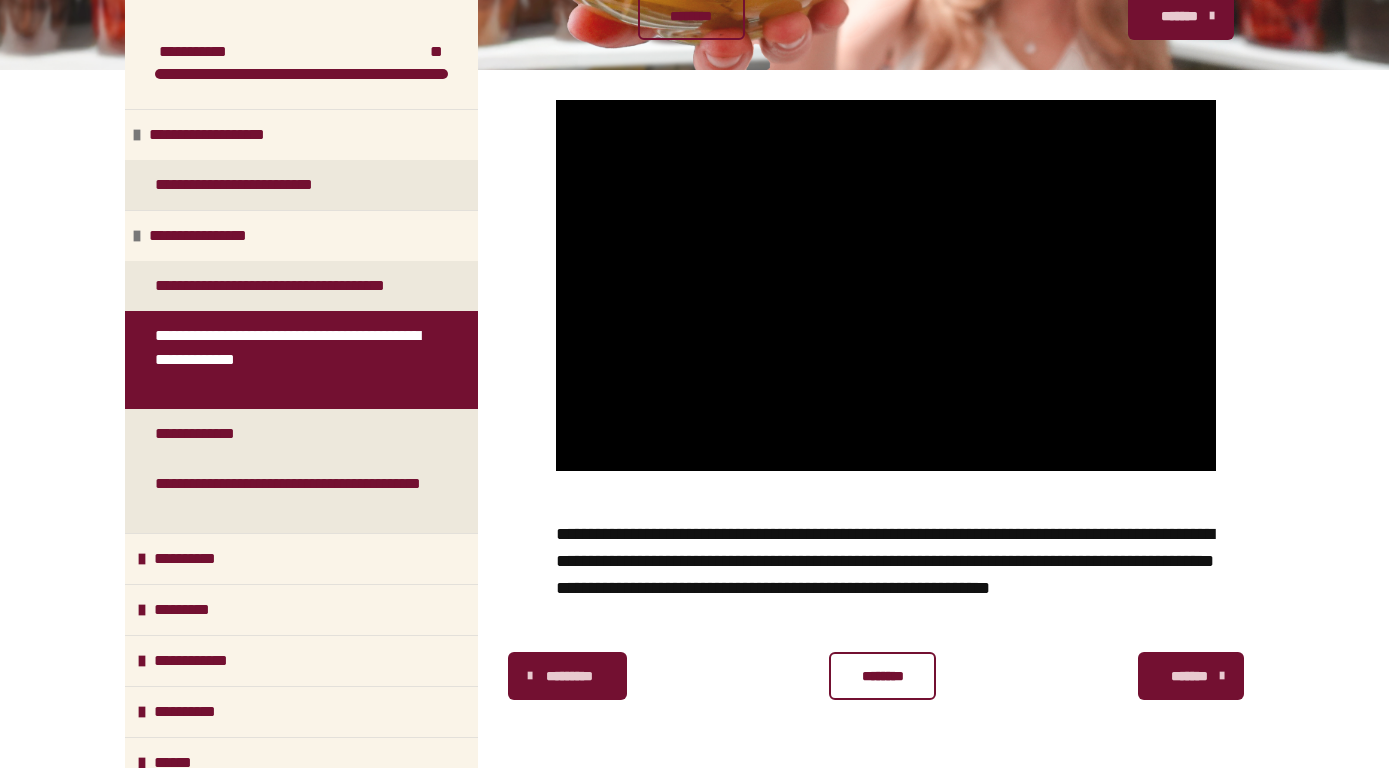 click on "********" at bounding box center [882, 676] 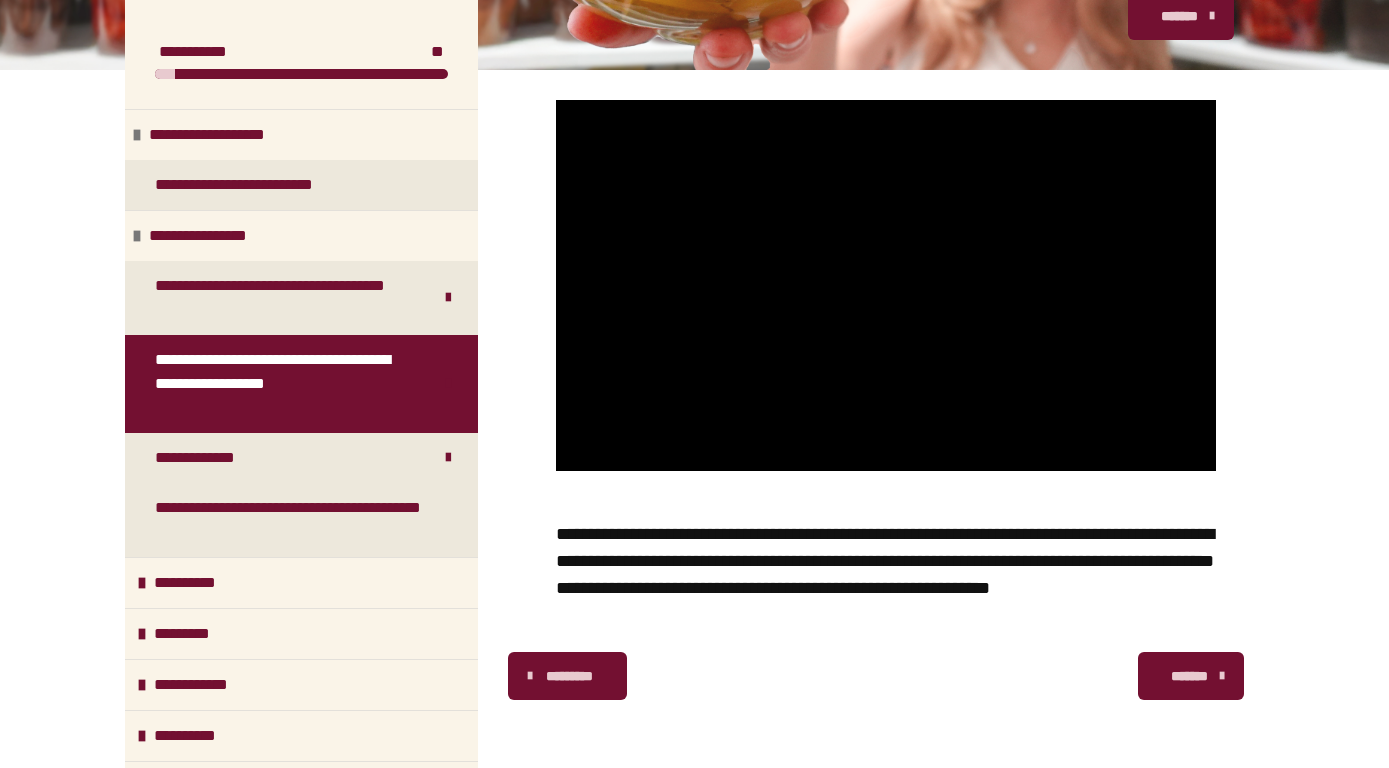 click on "*******" at bounding box center [1189, 676] 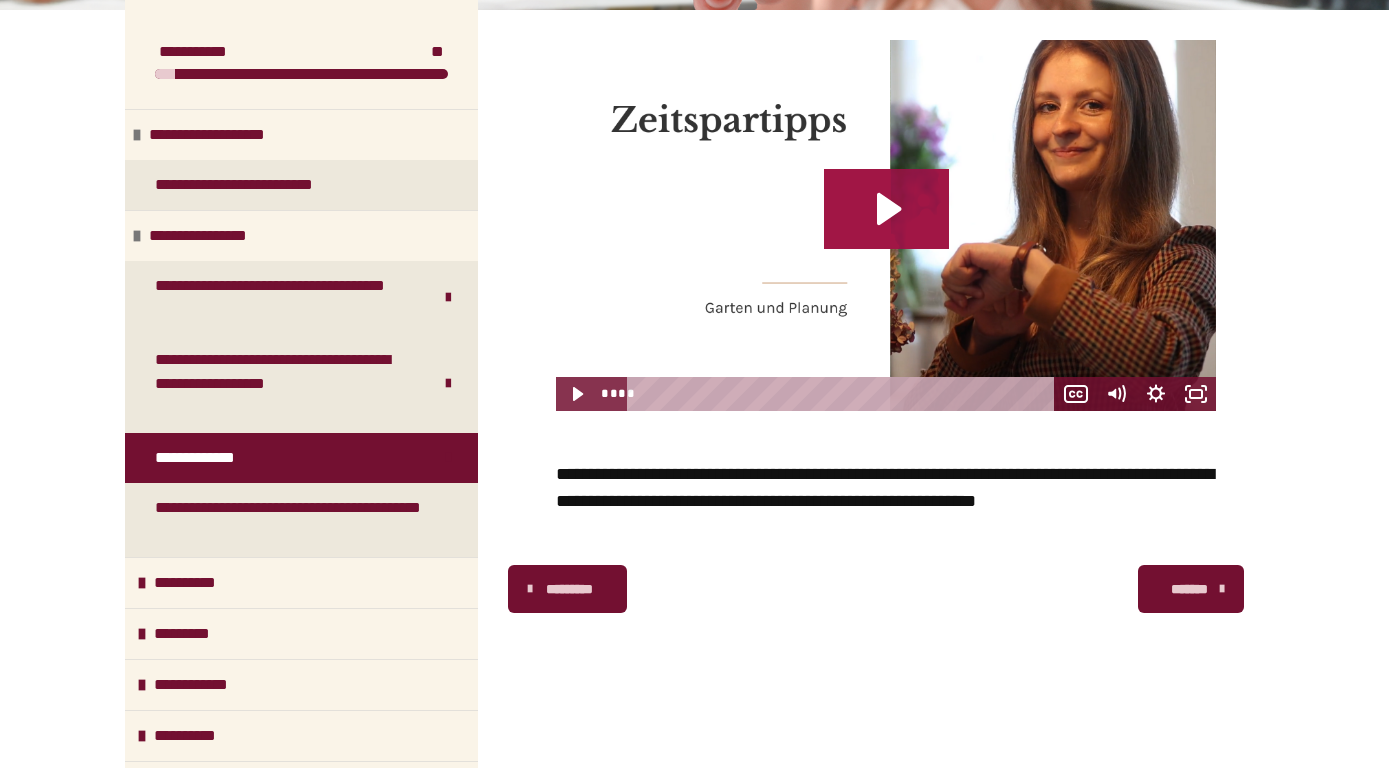 click 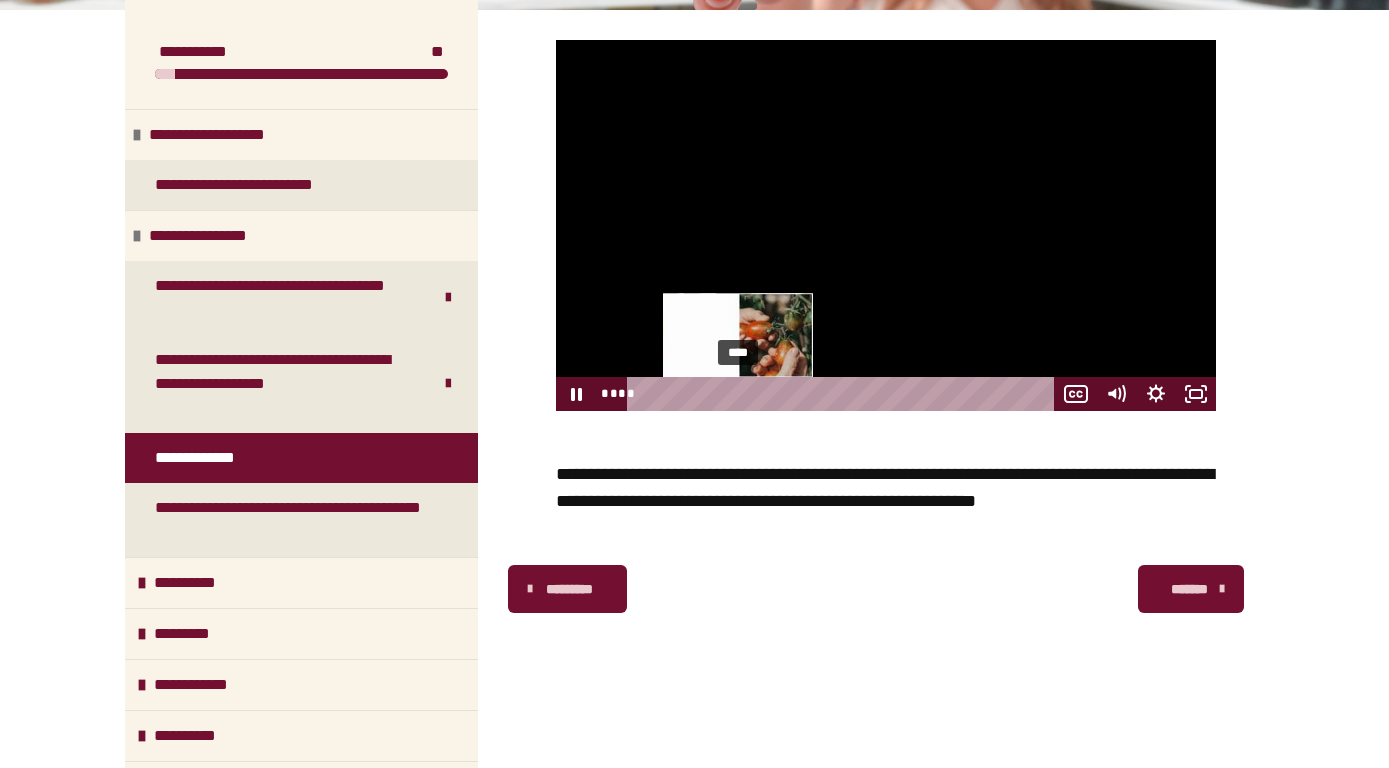 click on "****" at bounding box center [844, 394] 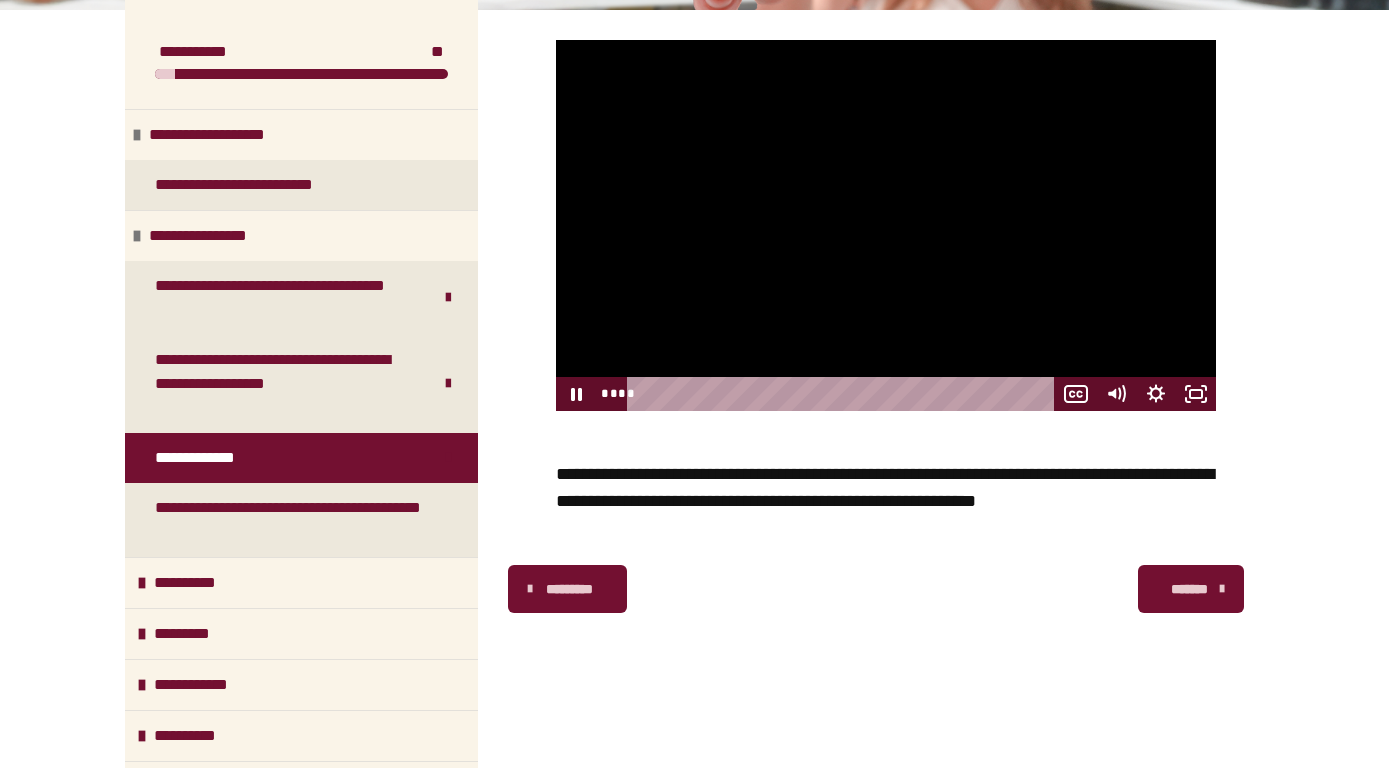 click at bounding box center (886, 225) 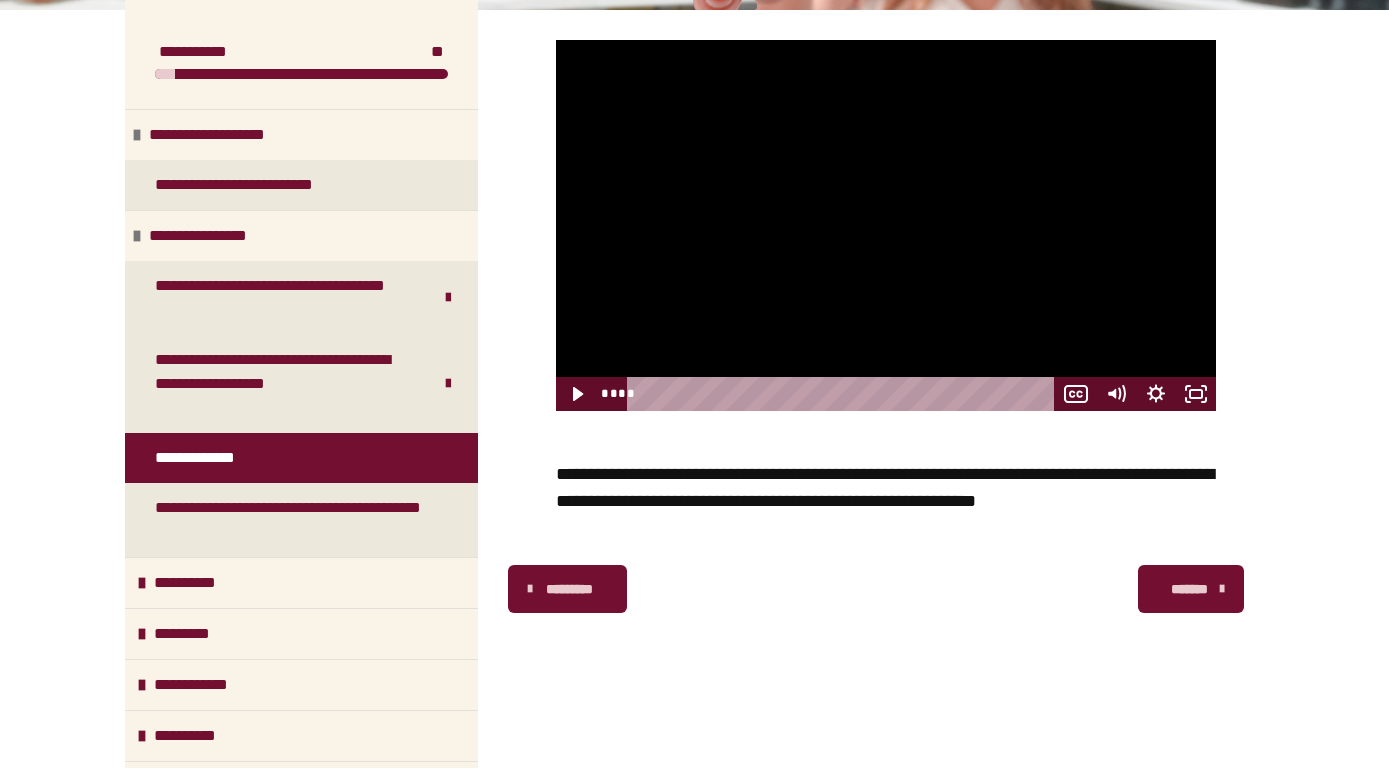 click at bounding box center (886, 225) 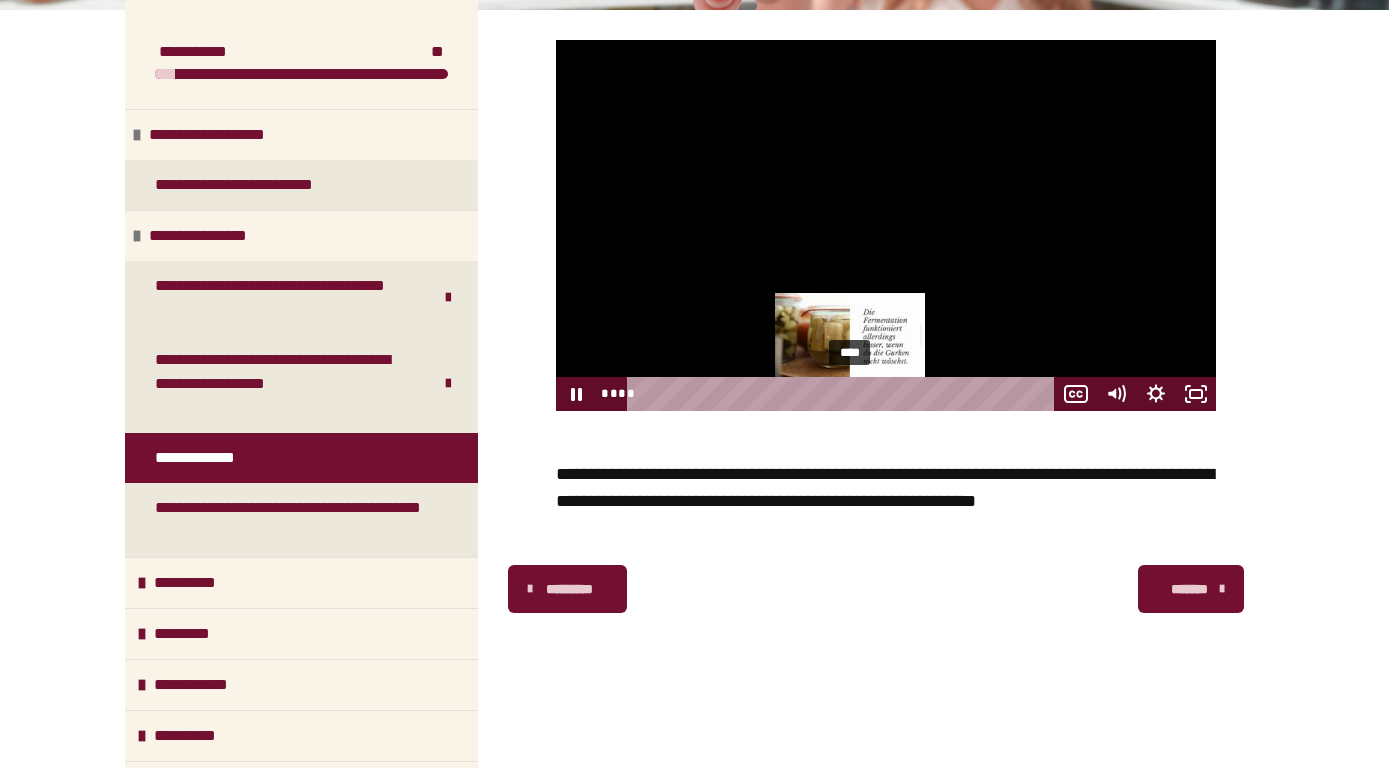 click on "****" at bounding box center [844, 394] 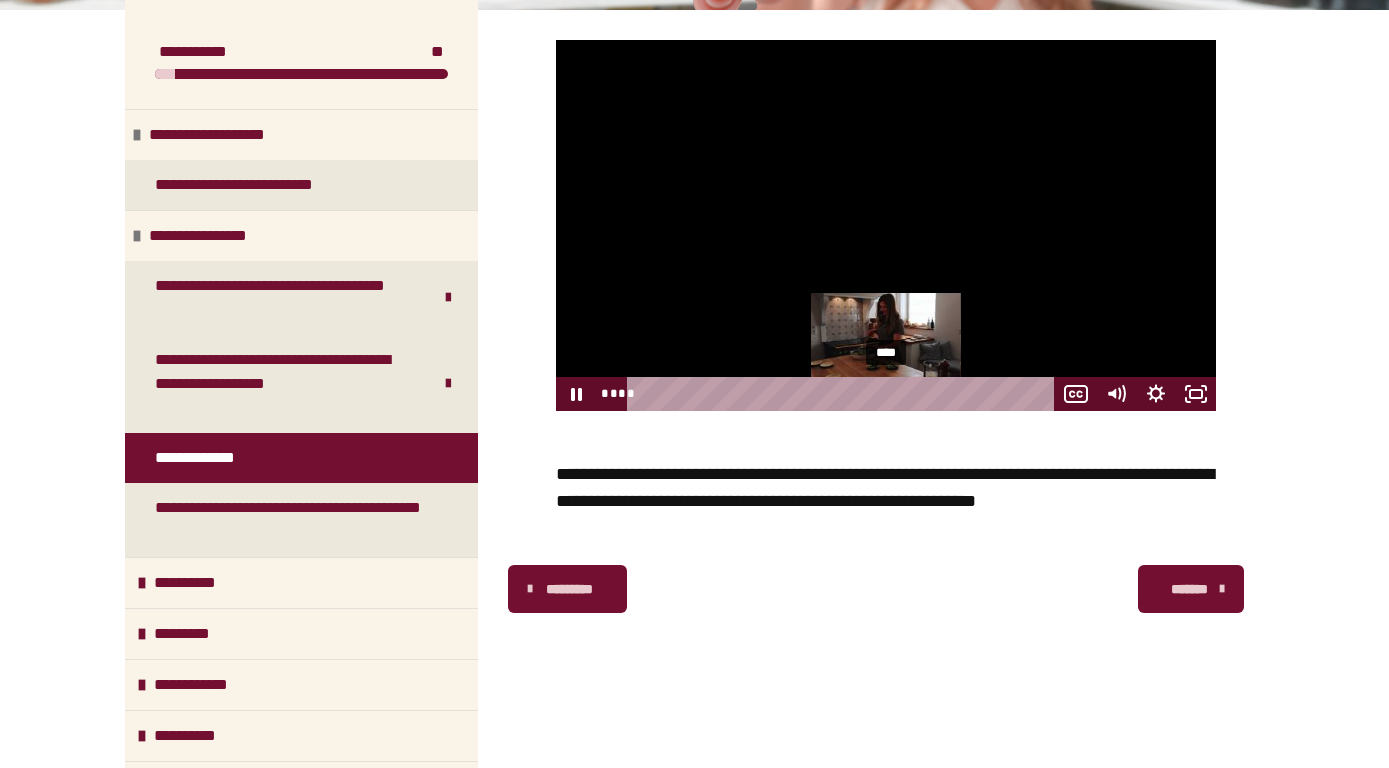 click on "****" at bounding box center [844, 394] 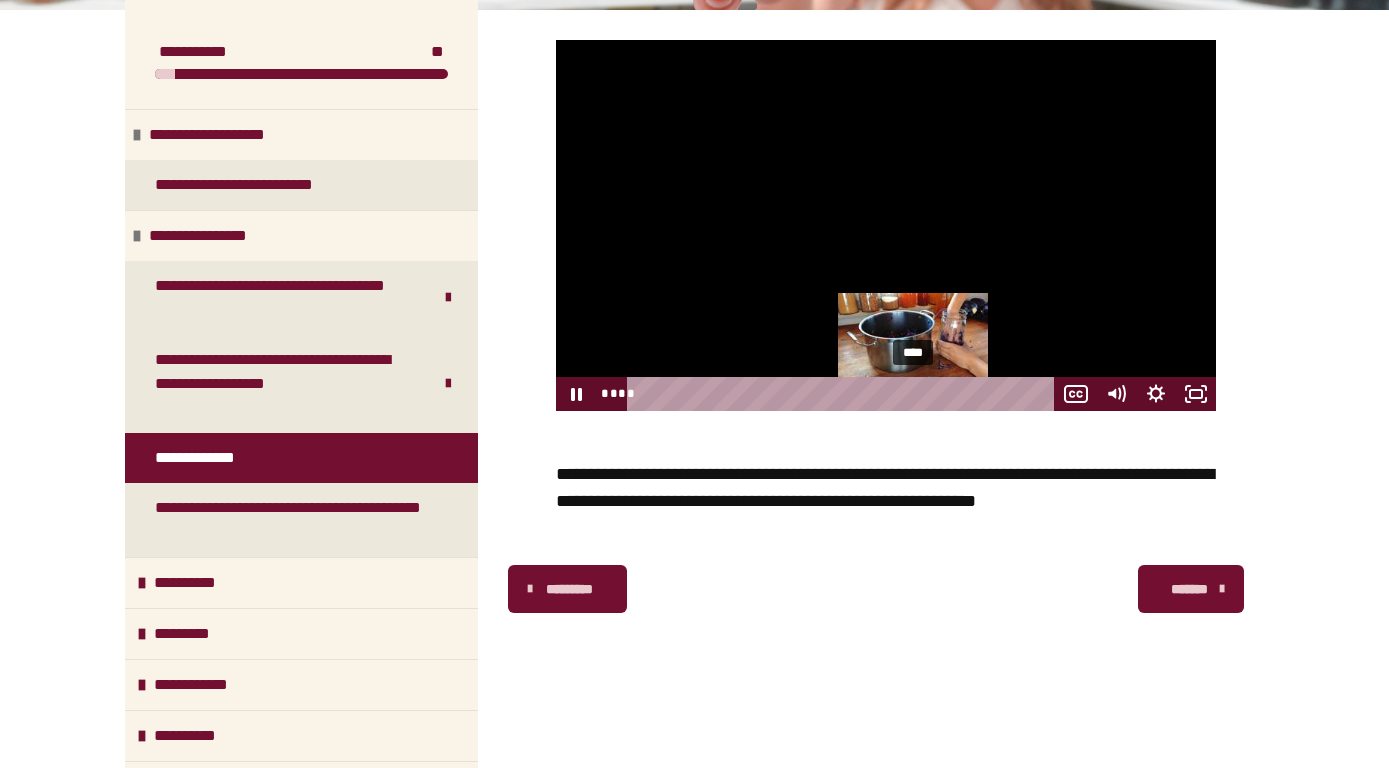click on "****" at bounding box center (844, 394) 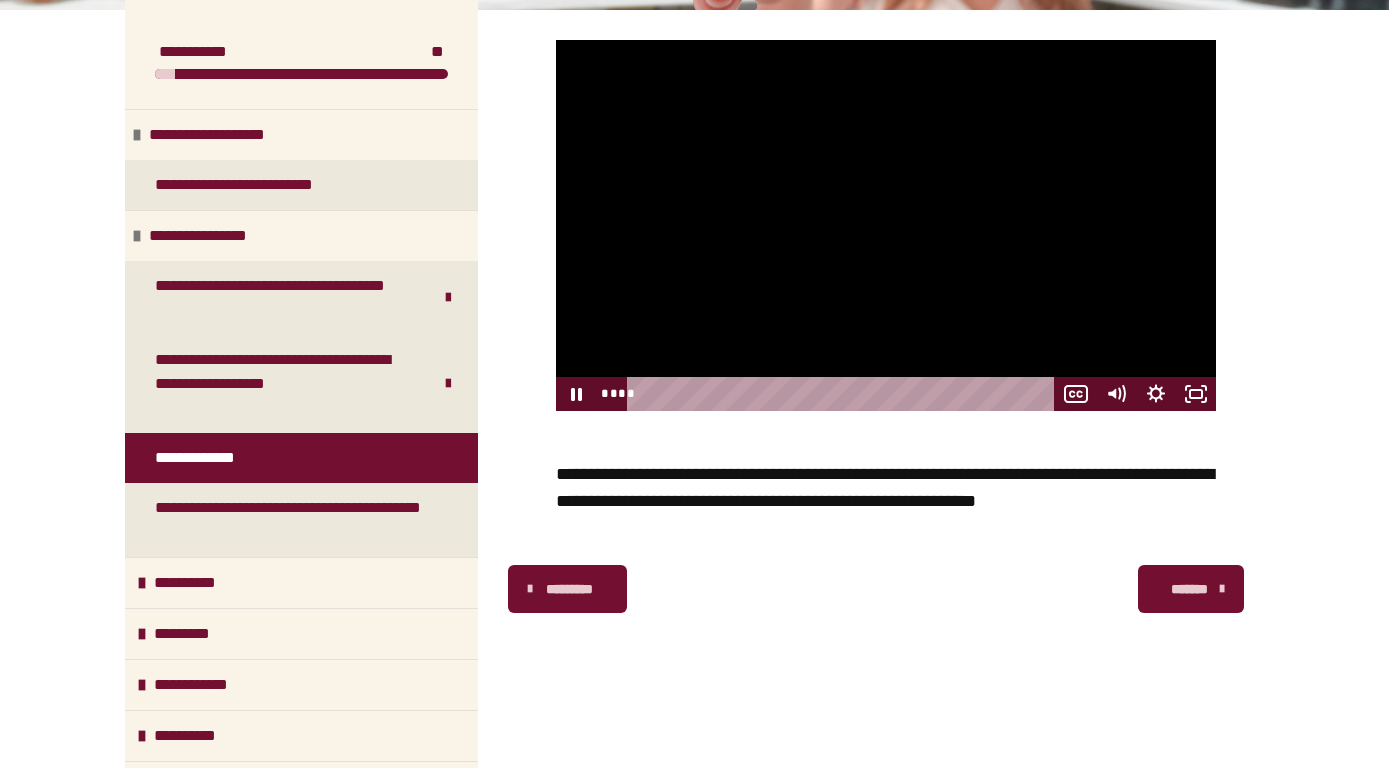 click at bounding box center [886, 225] 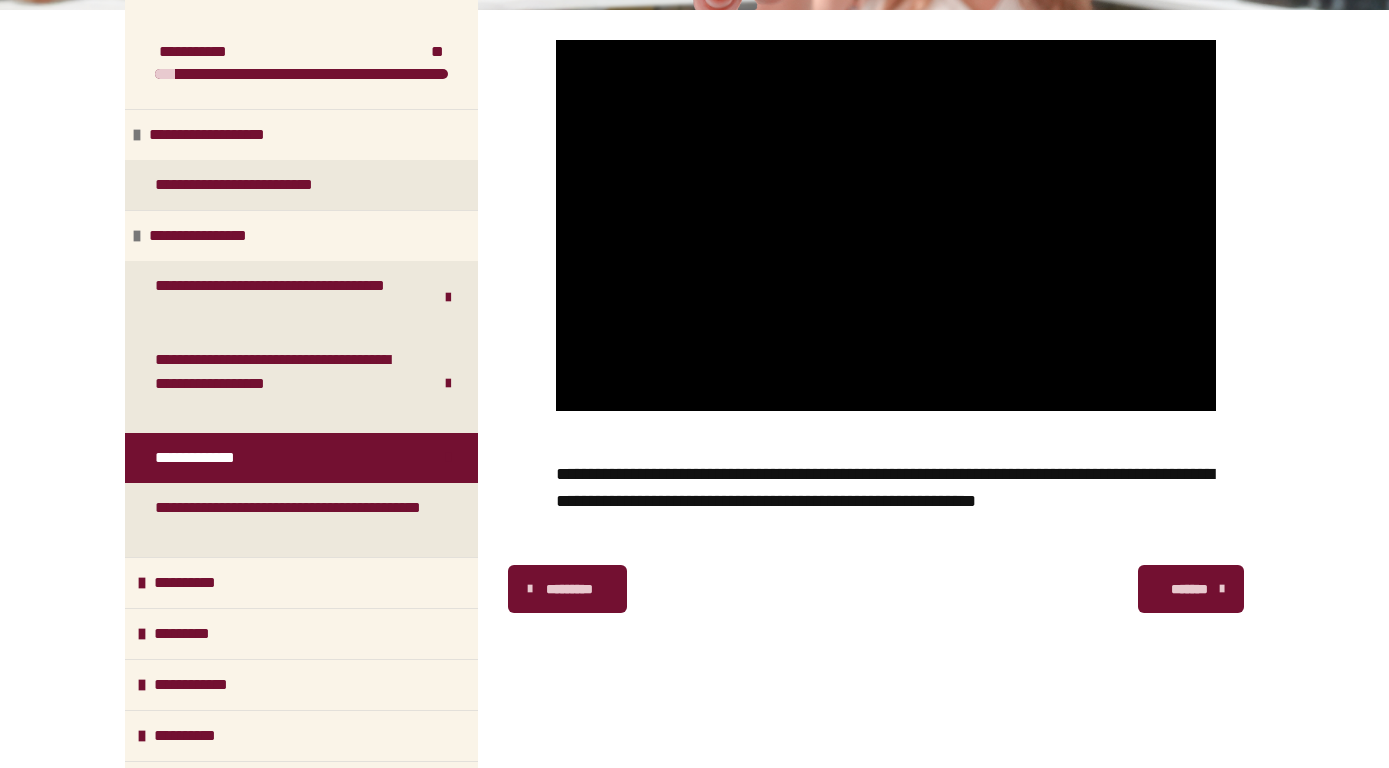 click on "*******" at bounding box center (1189, 589) 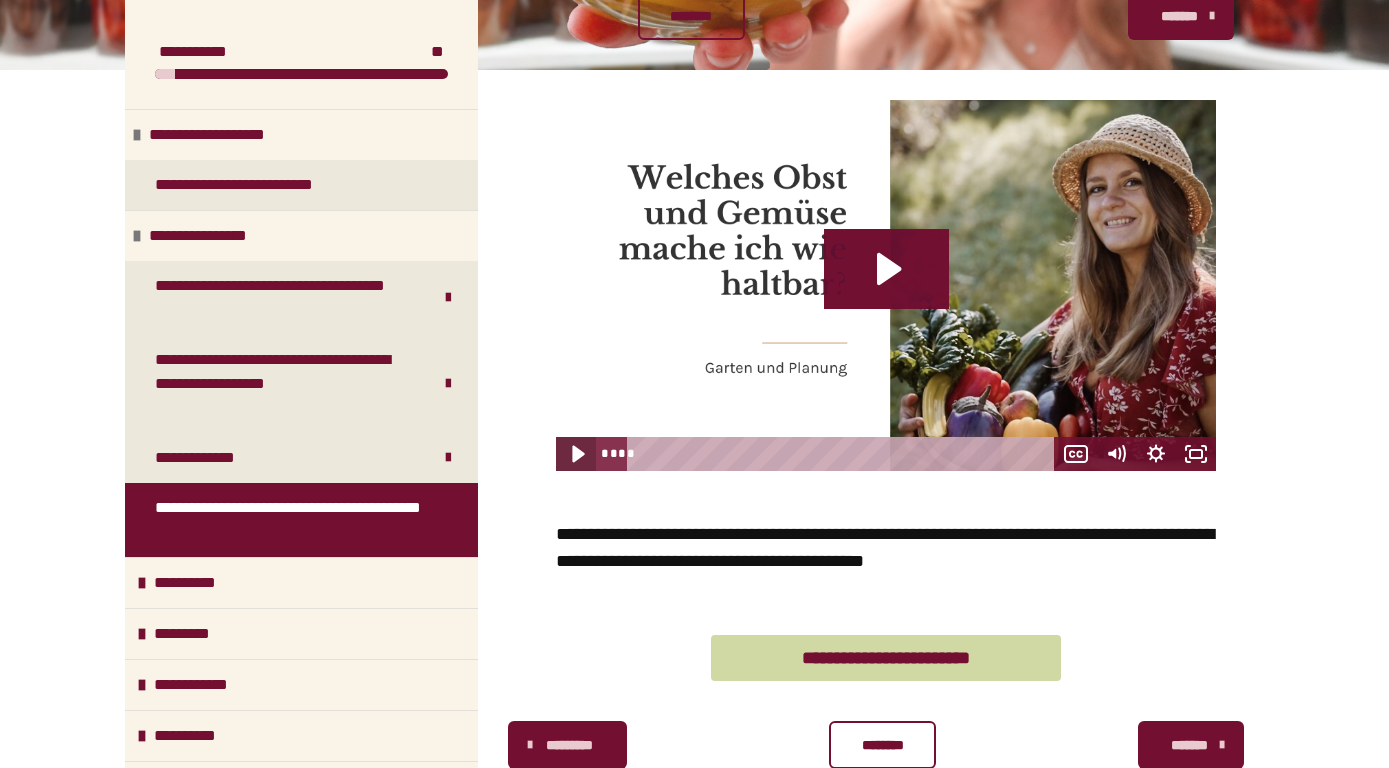 click 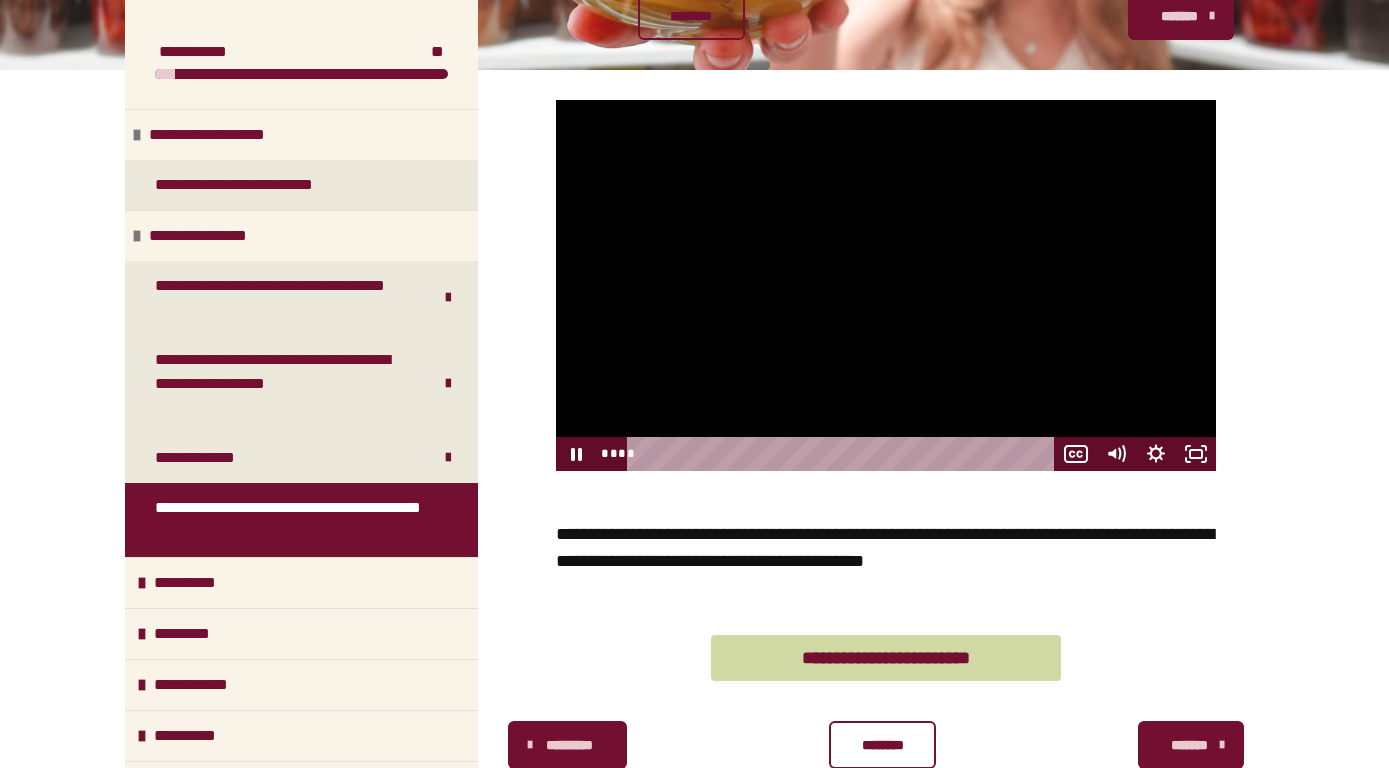 click at bounding box center [886, 285] 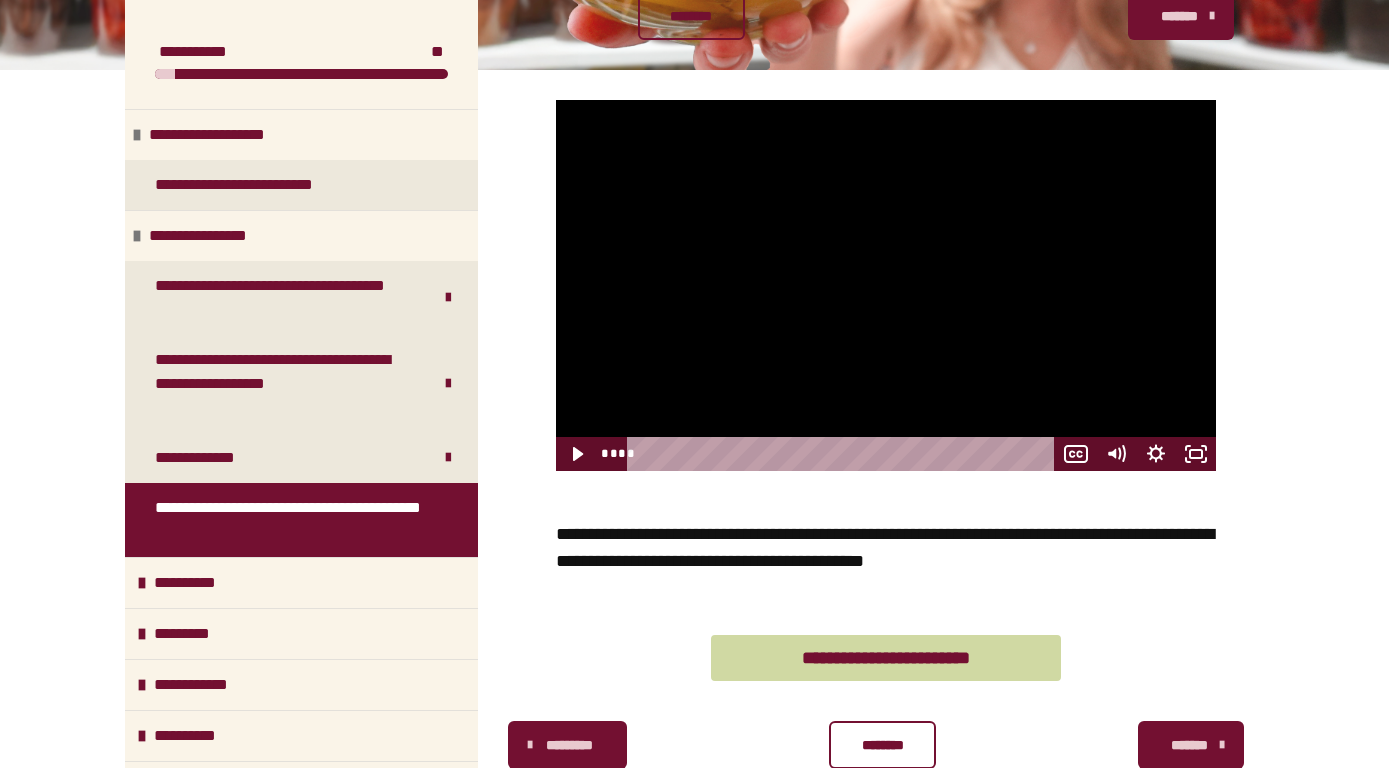click at bounding box center [886, 285] 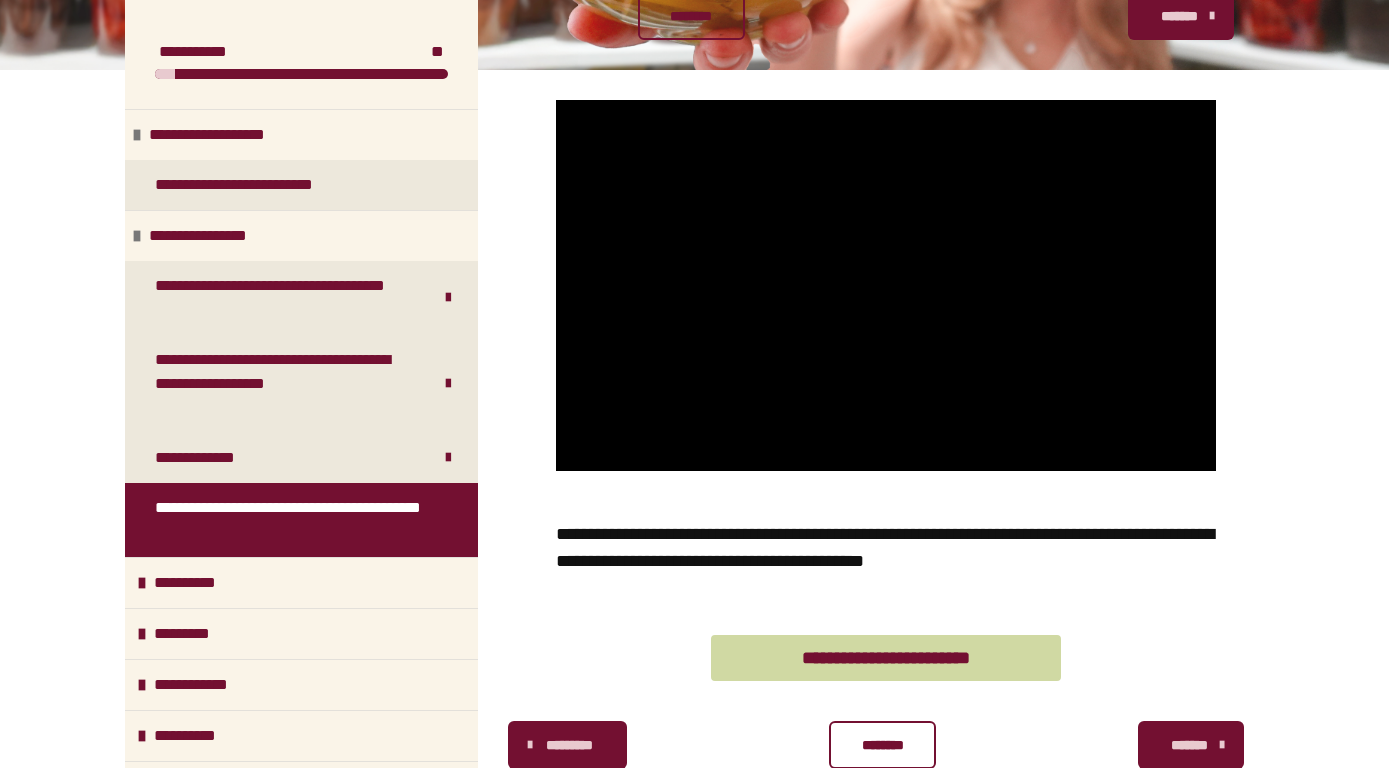 click on "********" at bounding box center (882, 745) 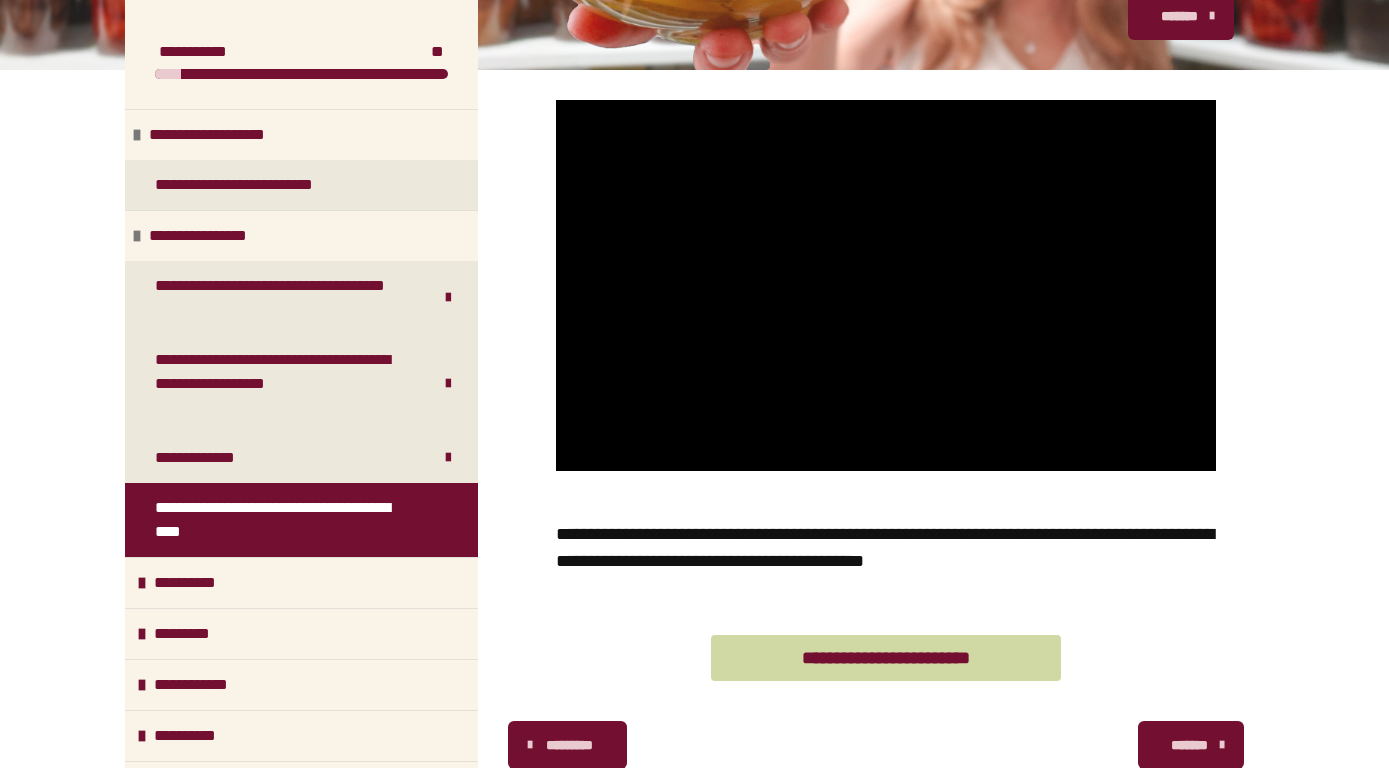 click on "*******" at bounding box center (1189, 745) 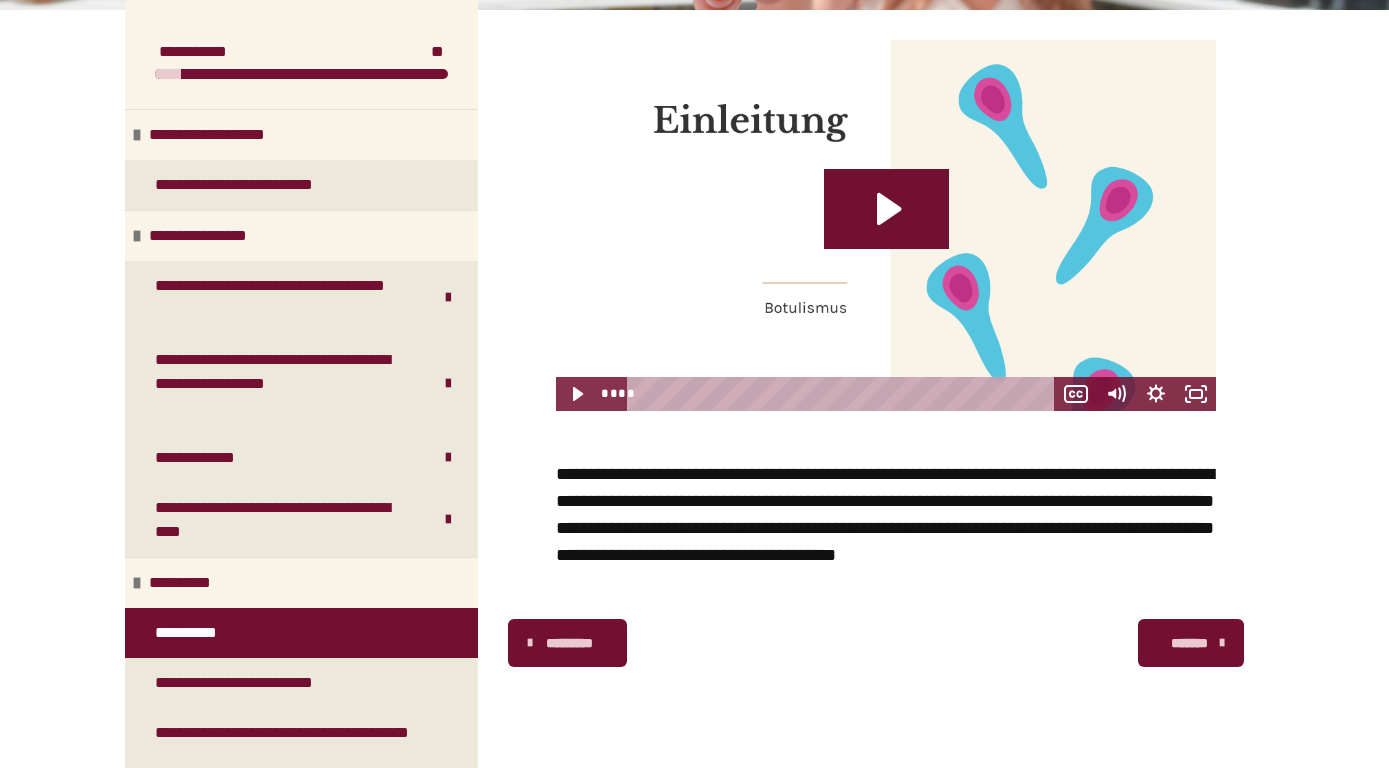 click on "*******" at bounding box center [1189, 643] 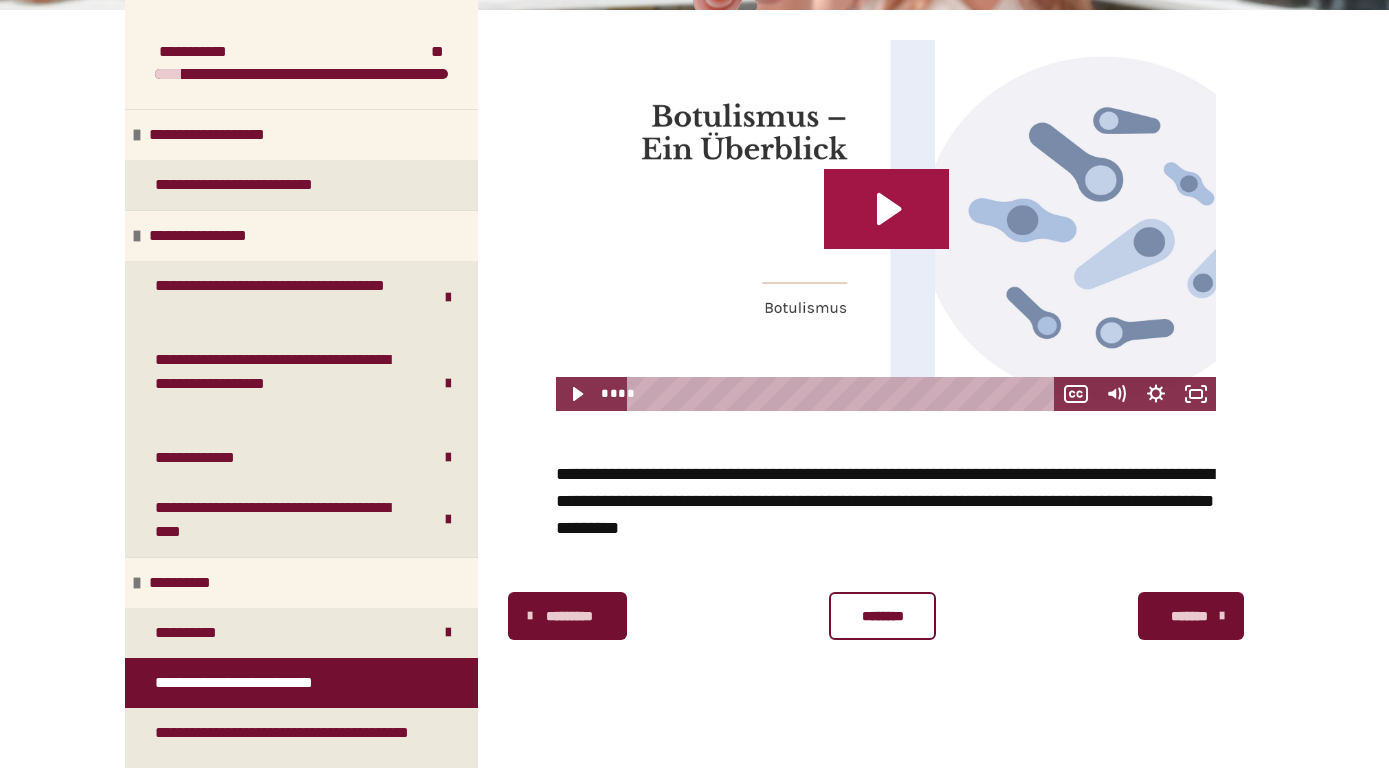 click 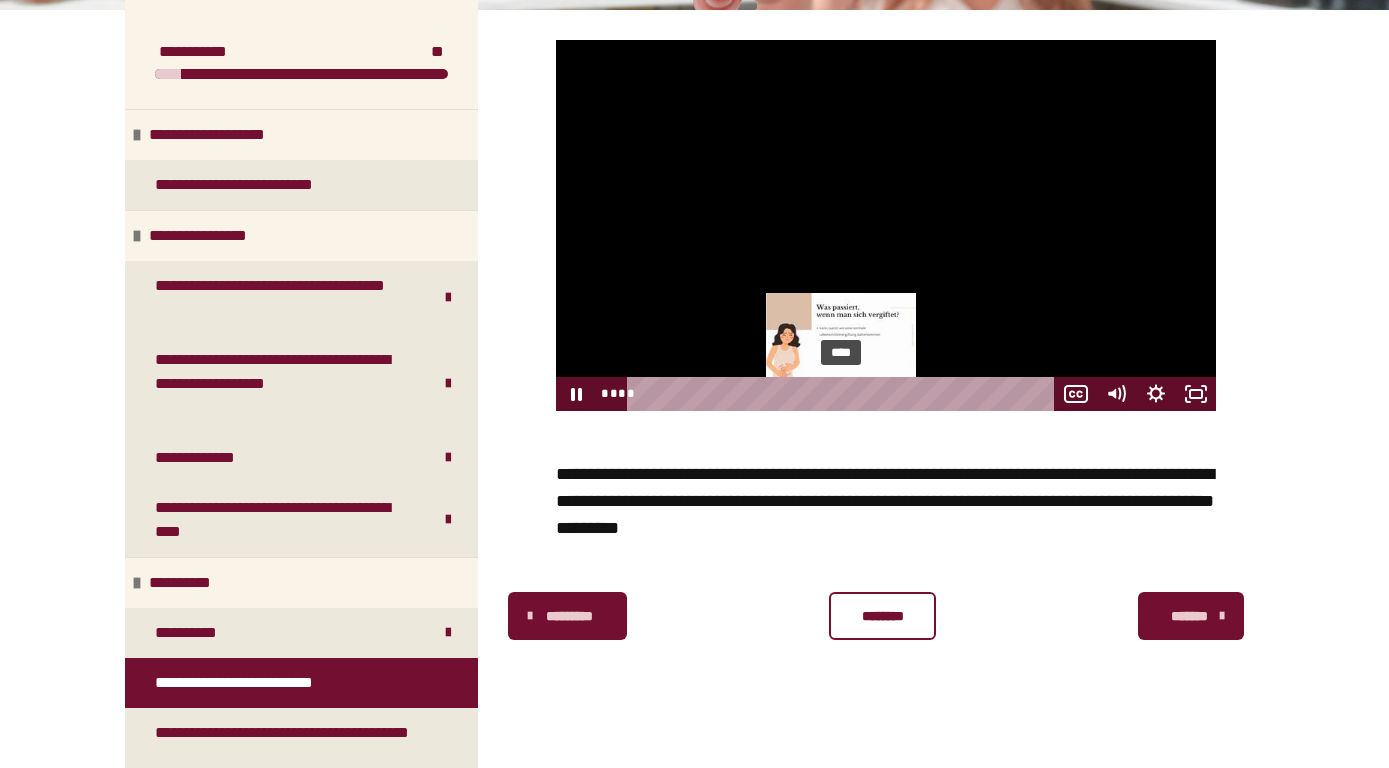 click on "****" at bounding box center (844, 394) 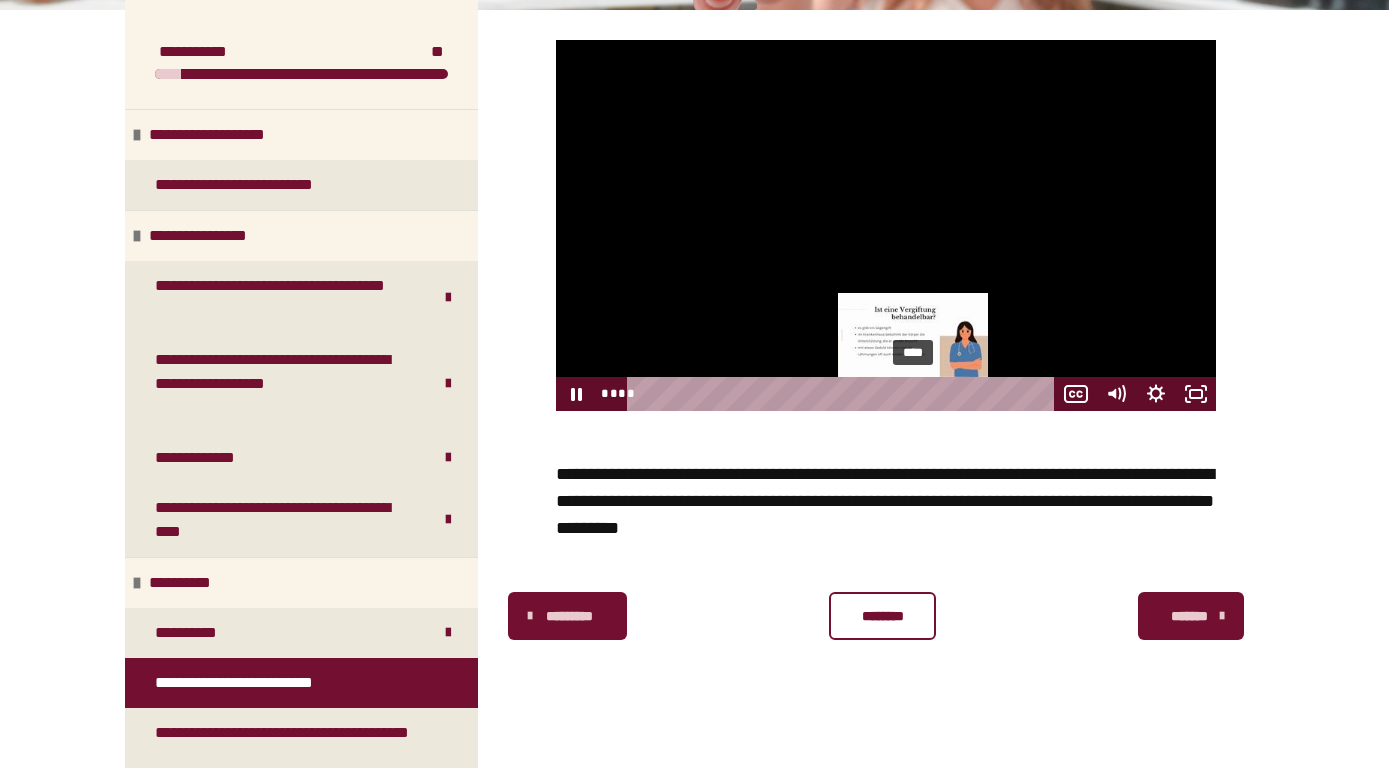 click on "****" at bounding box center (844, 394) 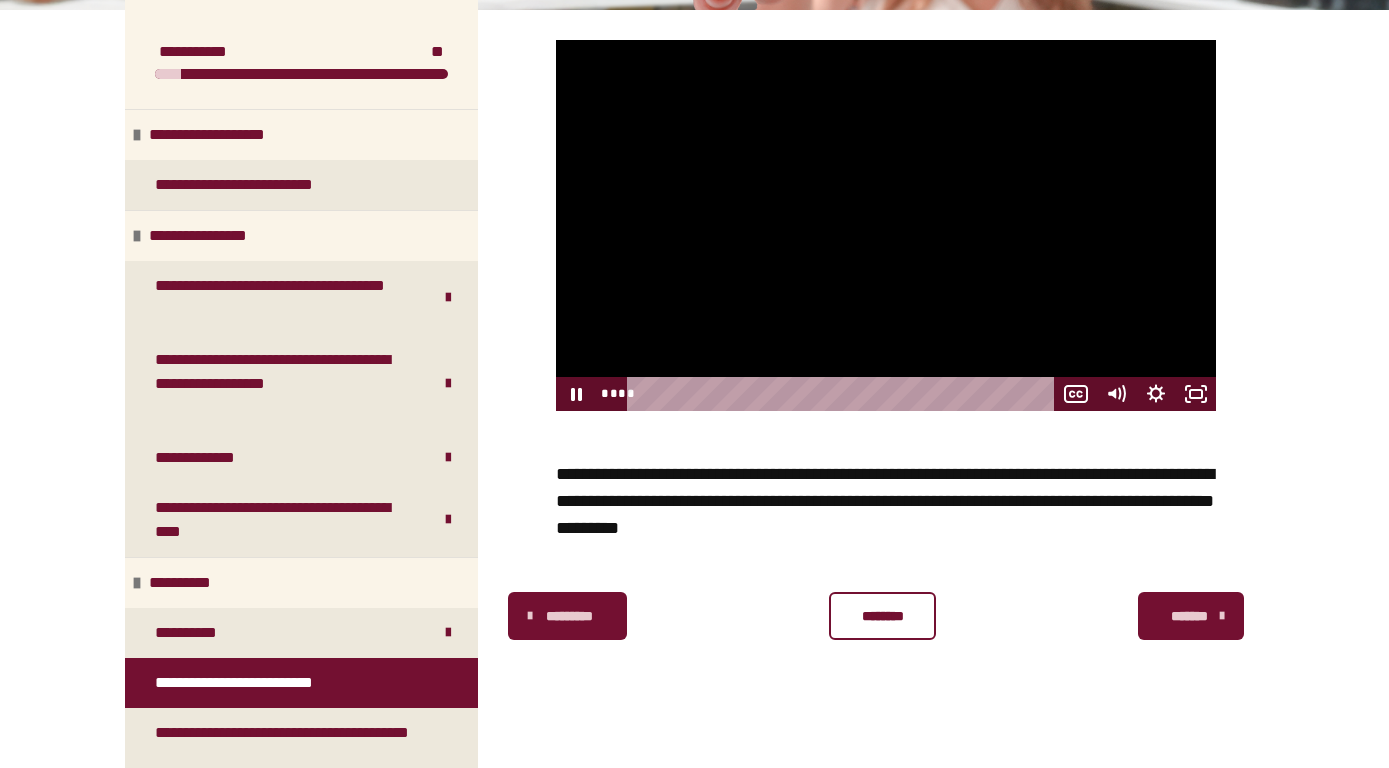 click at bounding box center (886, 225) 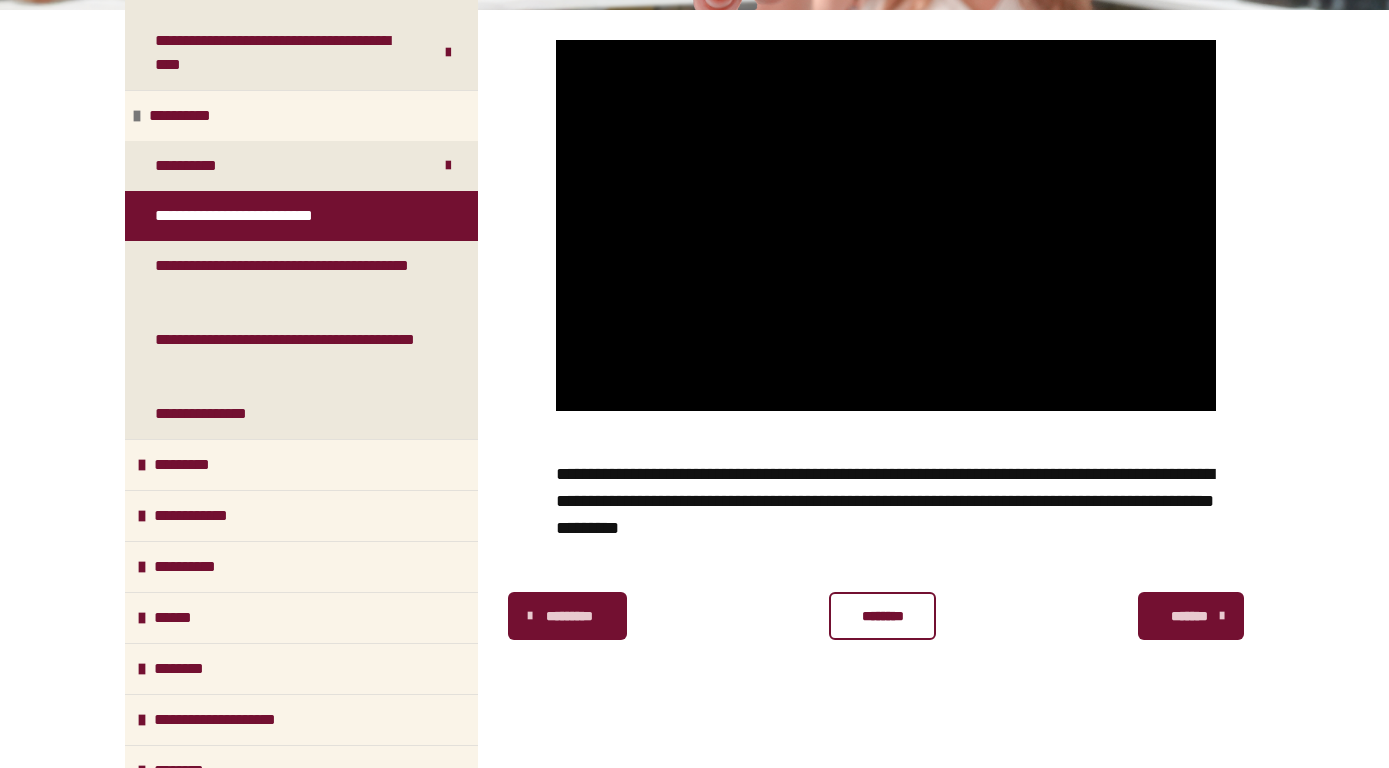 scroll, scrollTop: 479, scrollLeft: 0, axis: vertical 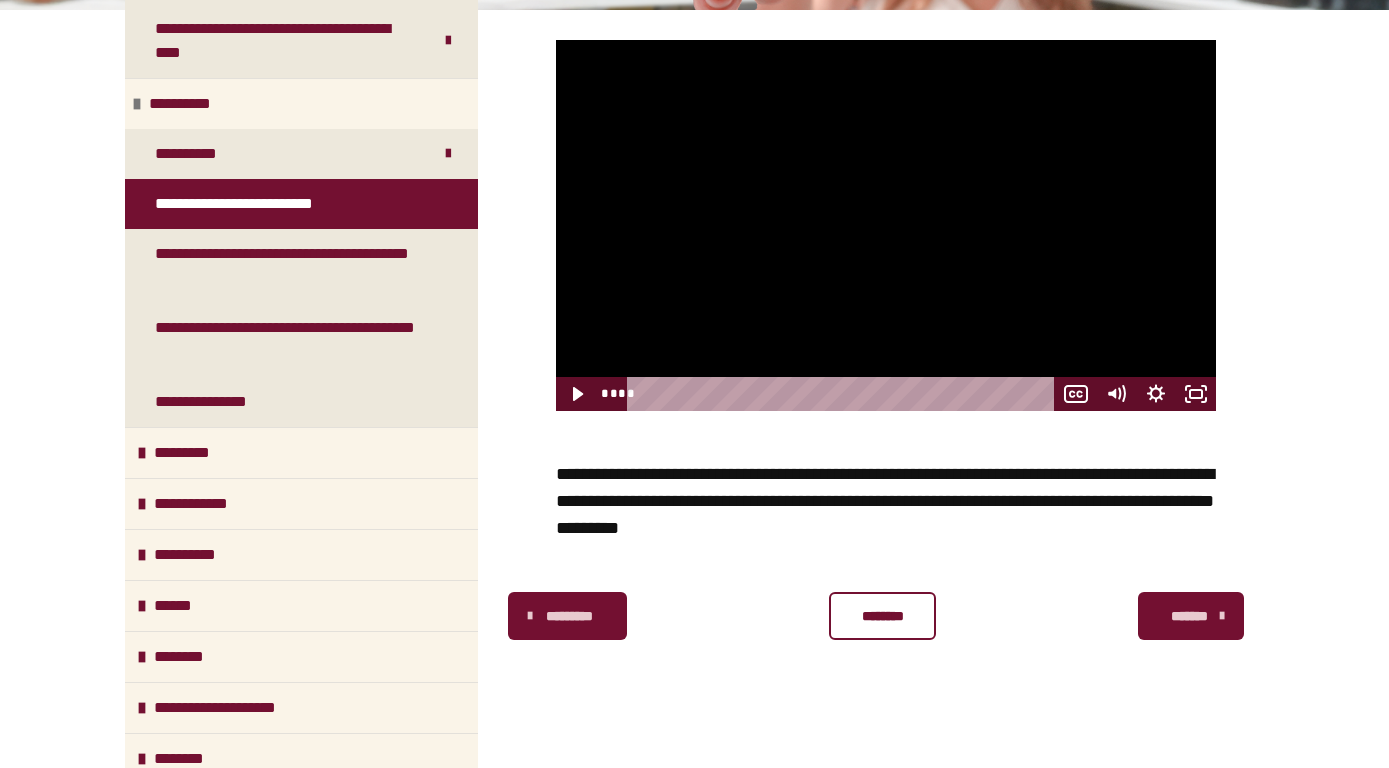 click at bounding box center (886, 225) 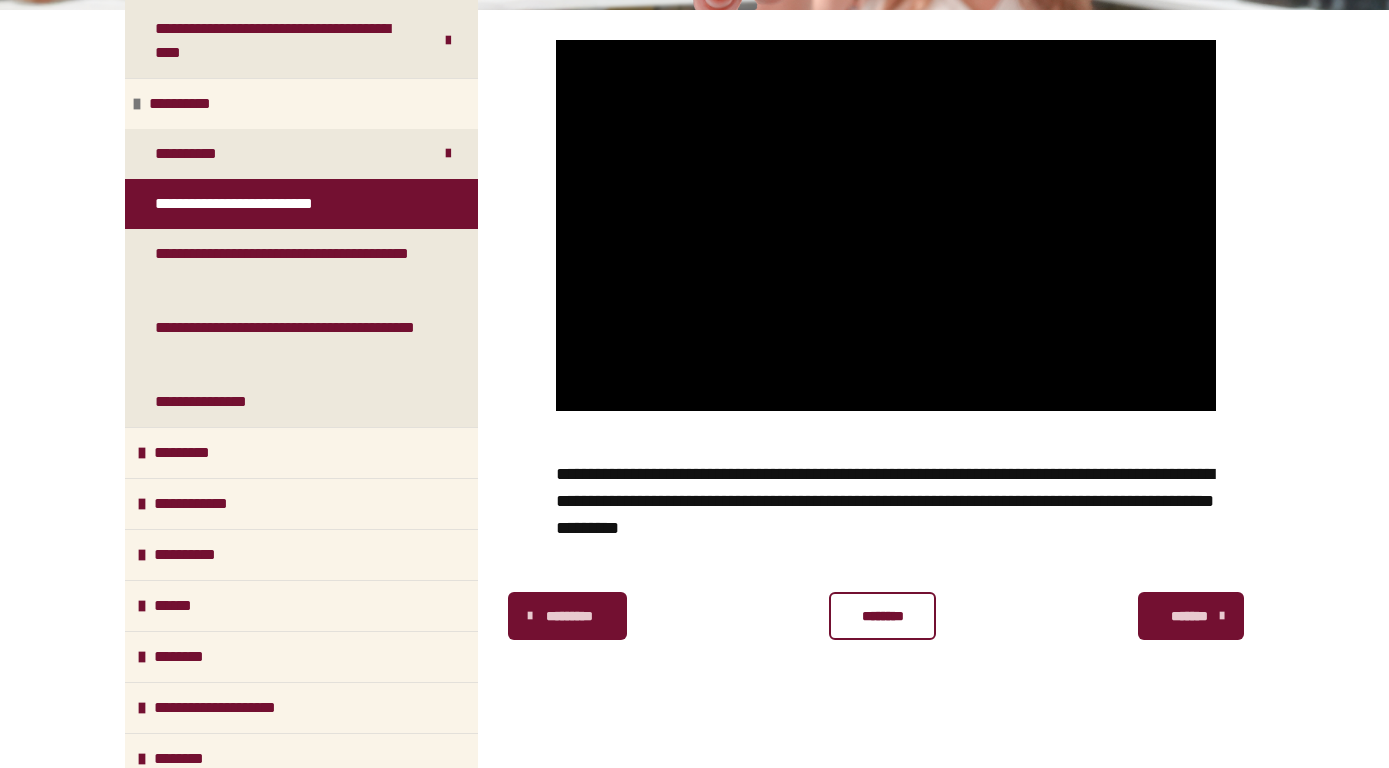 click at bounding box center (886, 225) 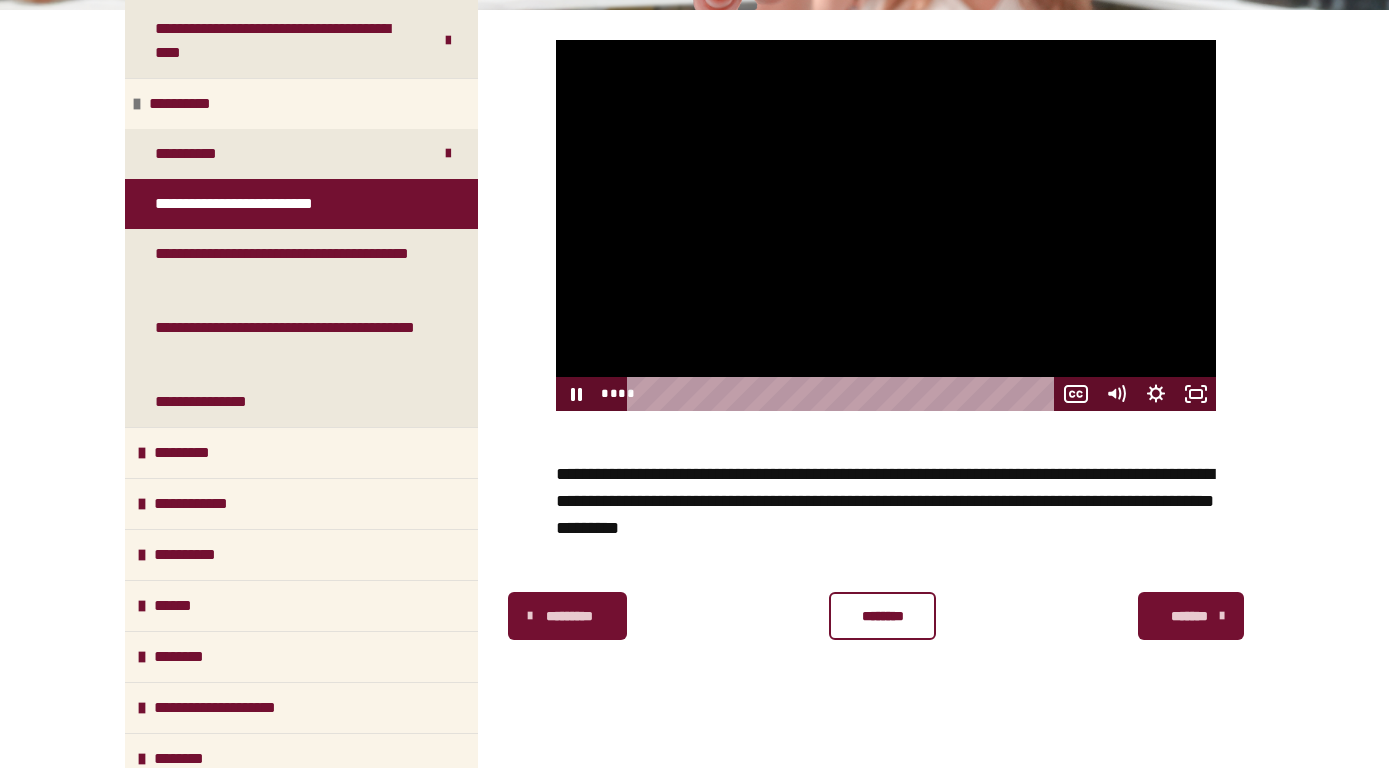 click at bounding box center [886, 225] 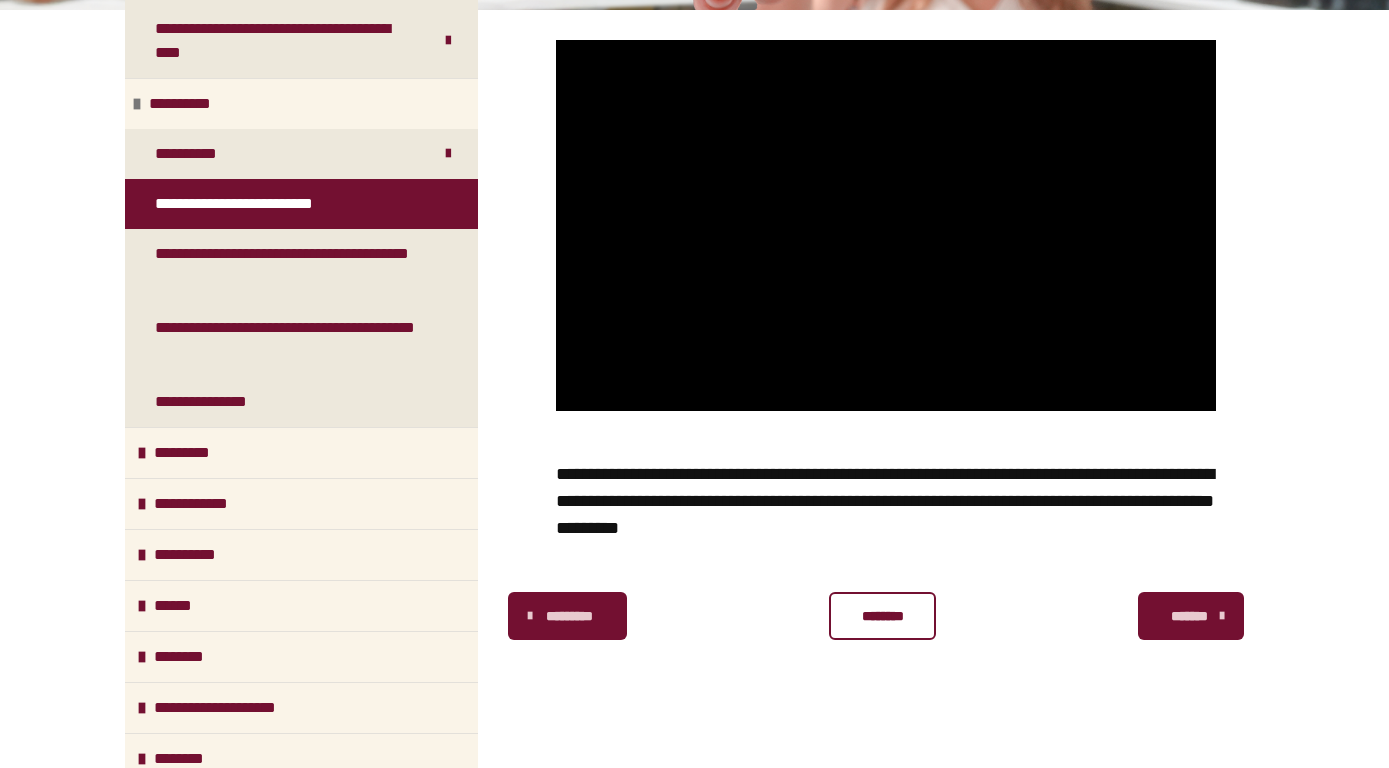 click at bounding box center [886, 225] 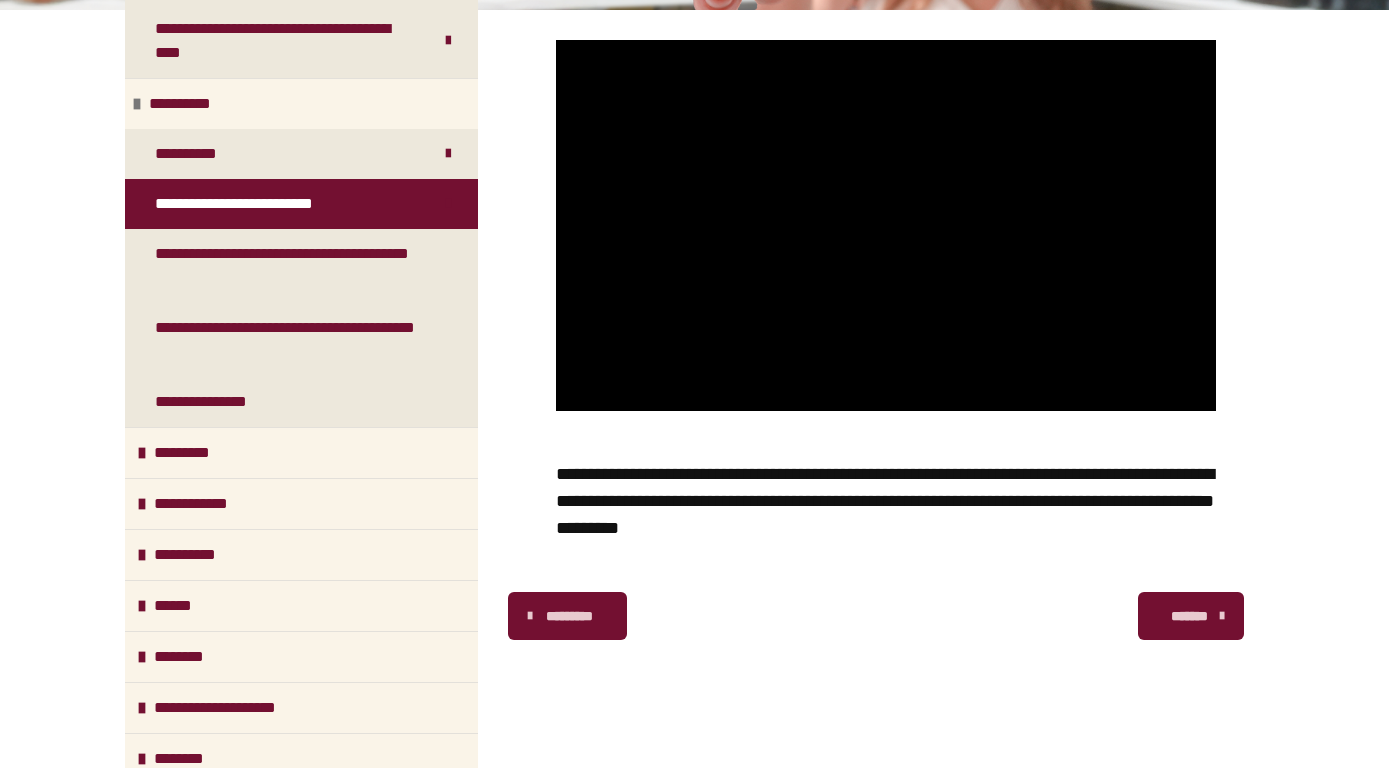 click on "*******" at bounding box center [1189, 616] 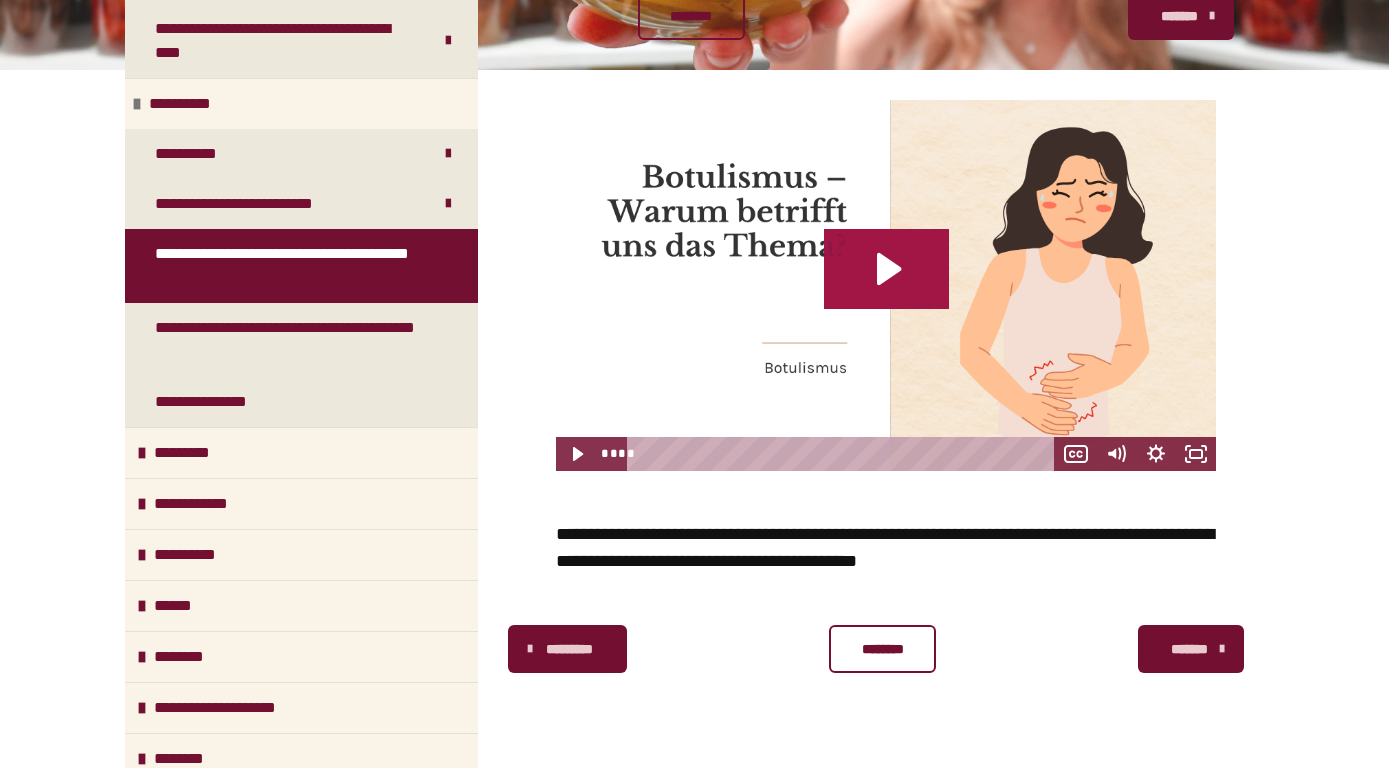 click 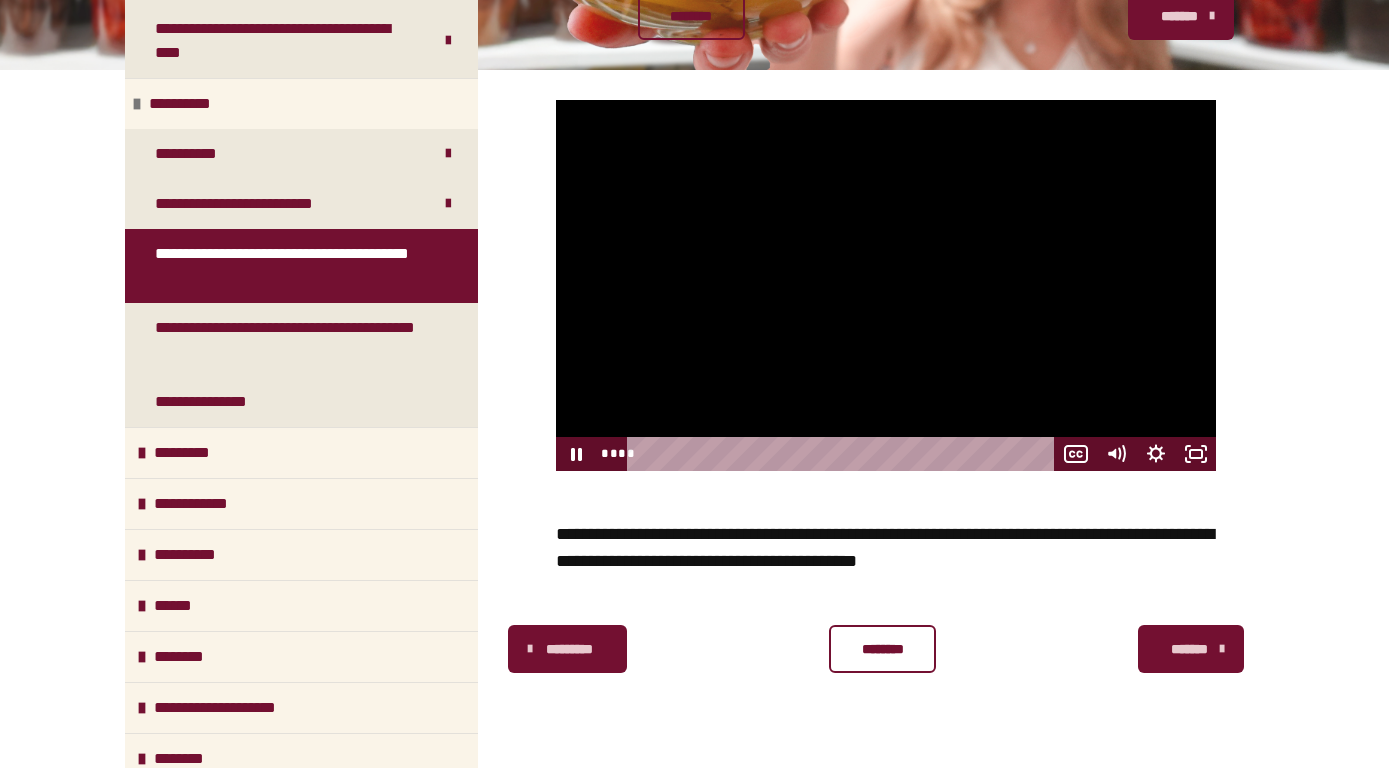 click at bounding box center [886, 285] 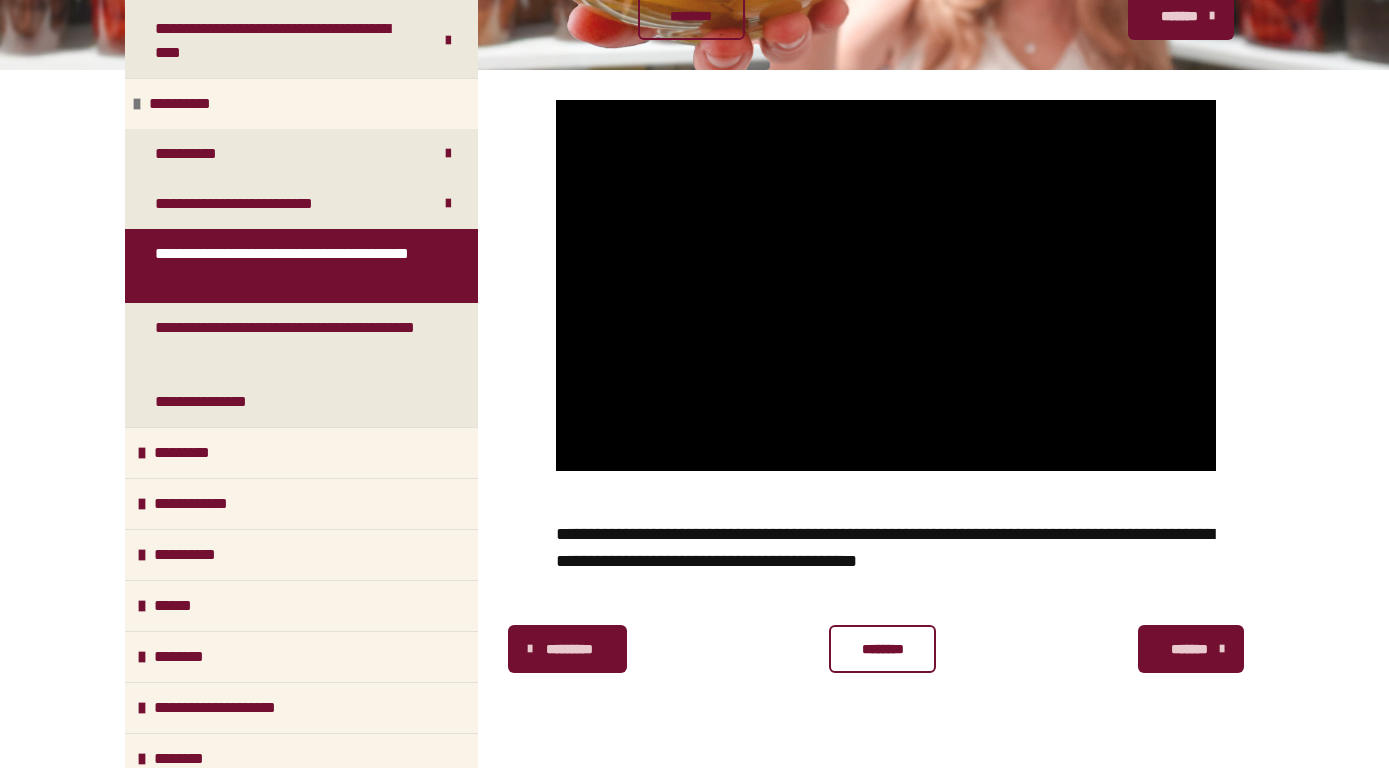 click at bounding box center (886, 285) 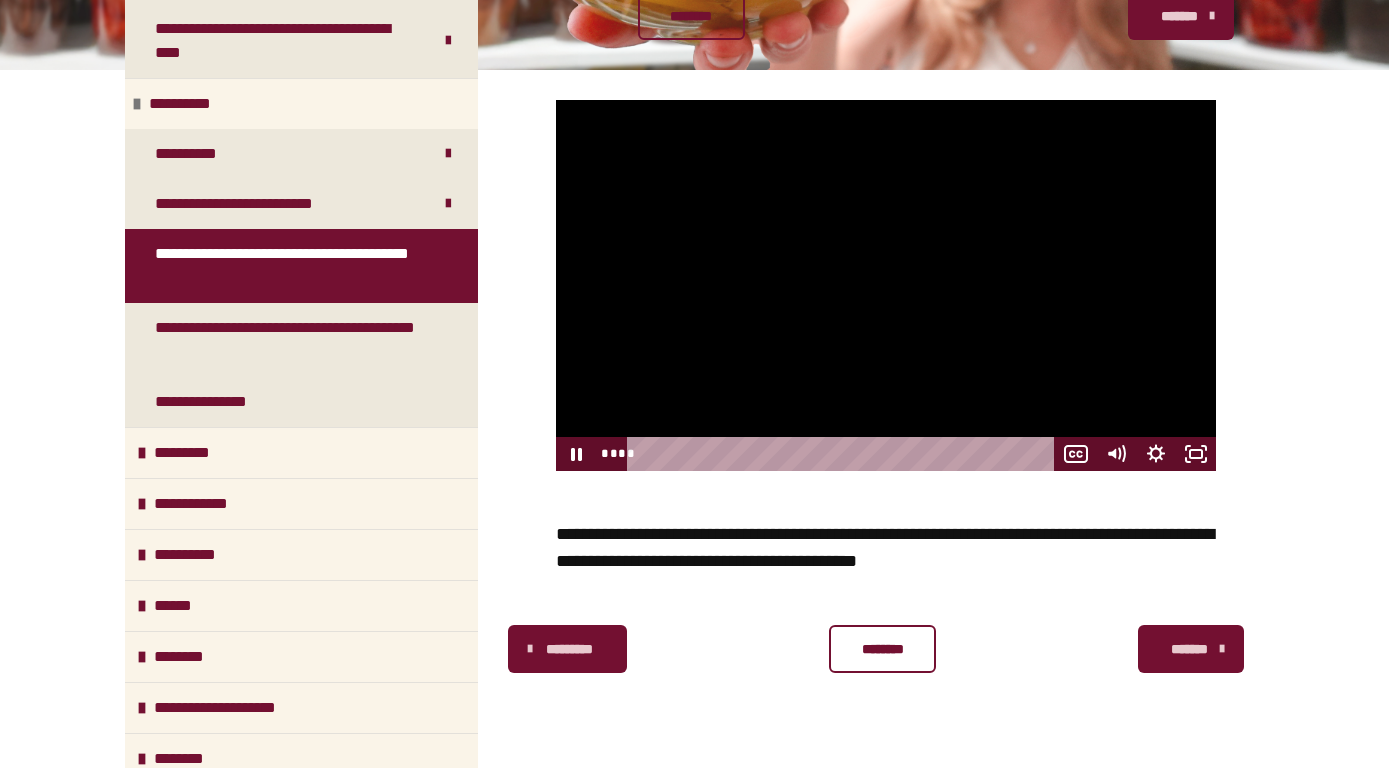 click at bounding box center [886, 285] 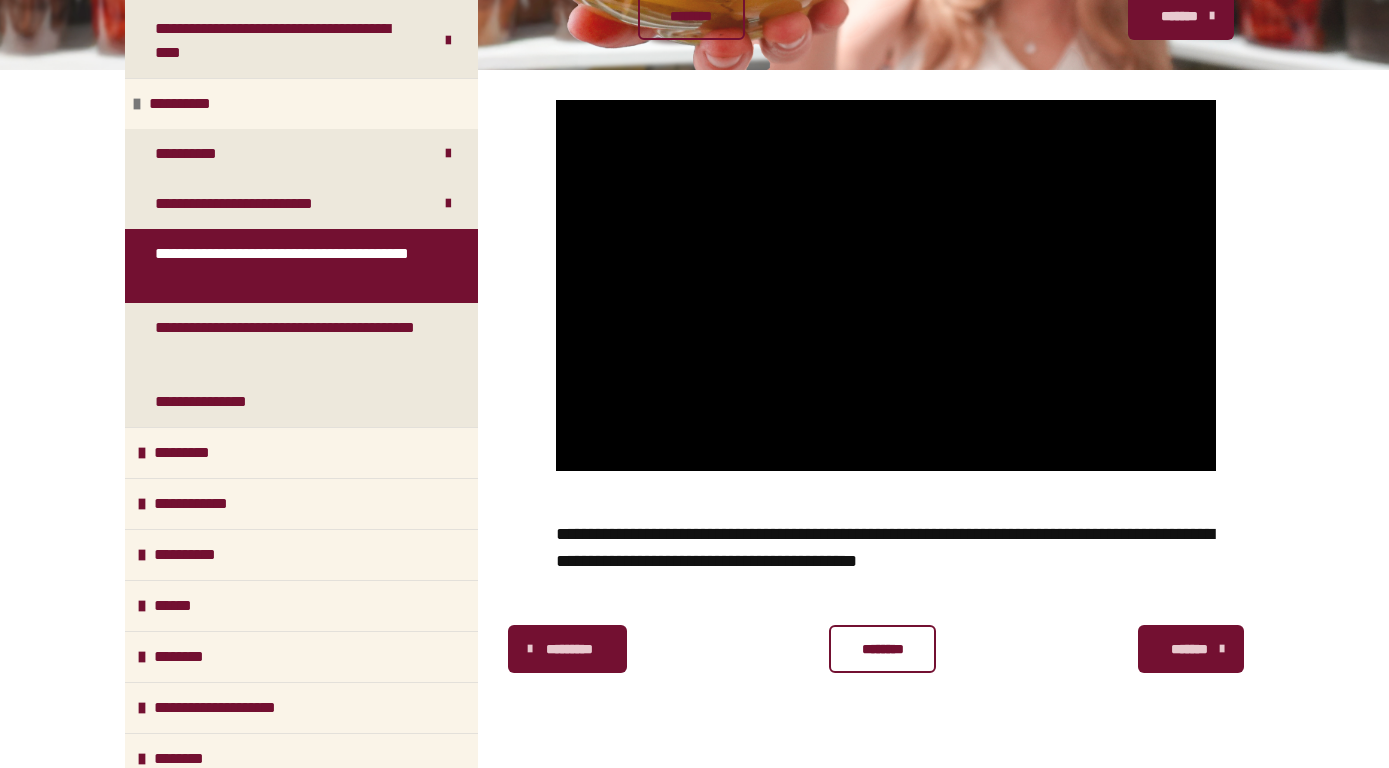 click at bounding box center (886, 285) 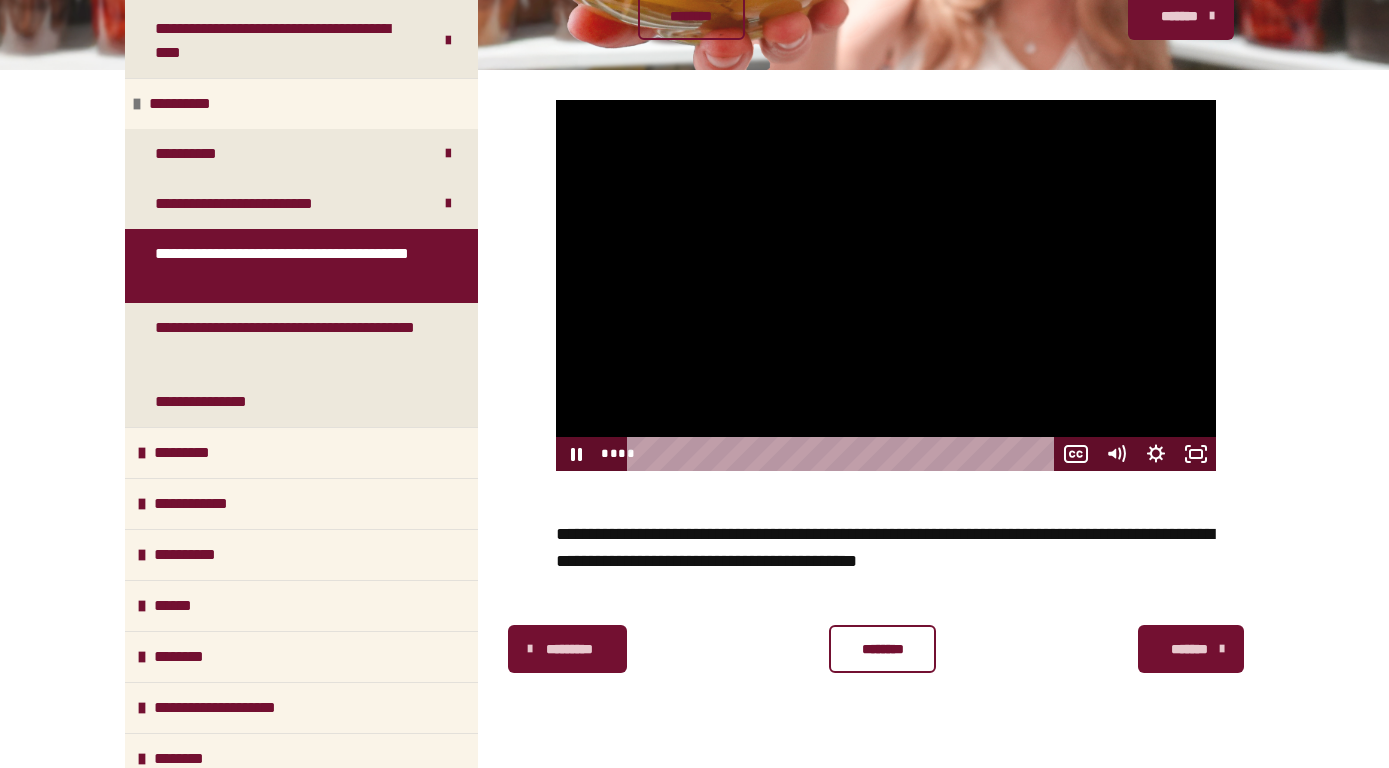 click at bounding box center (886, 285) 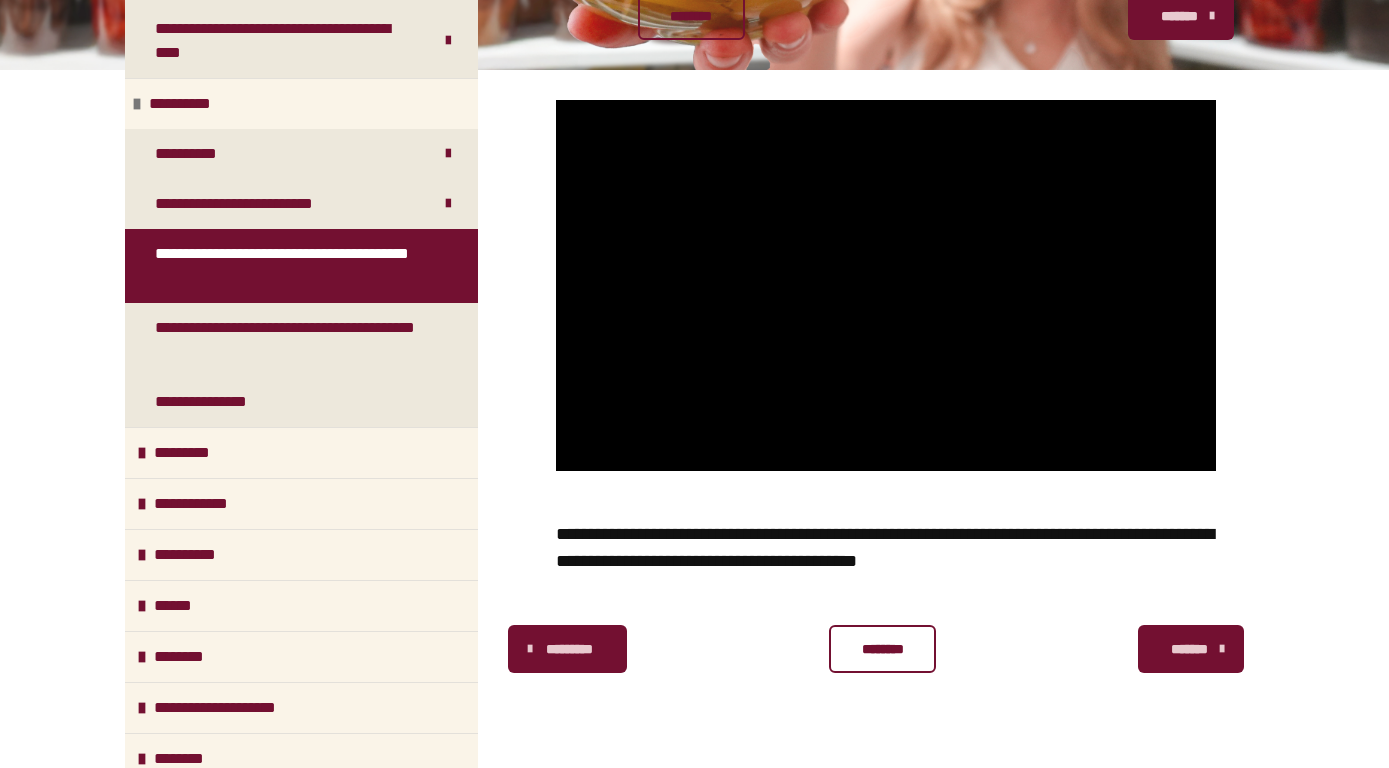 click at bounding box center [886, 285] 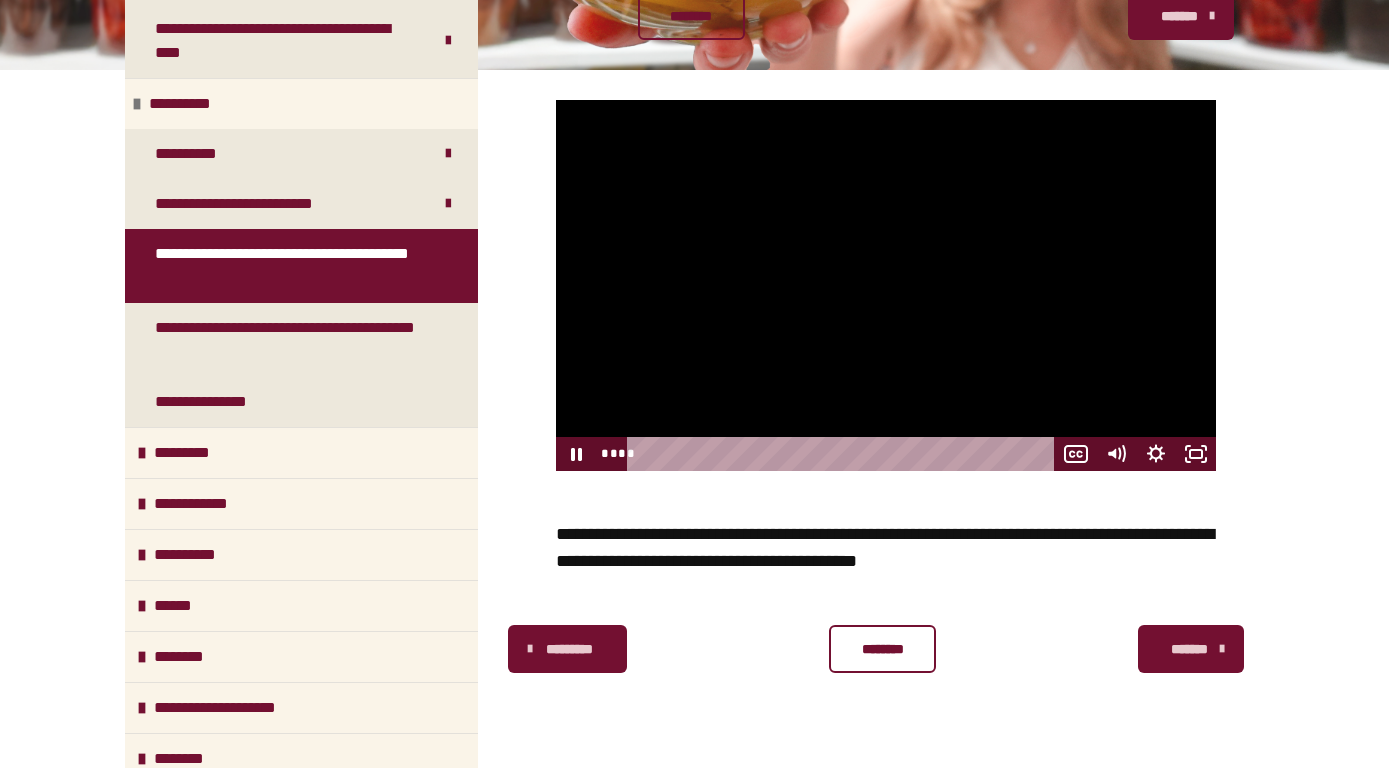 click at bounding box center (886, 285) 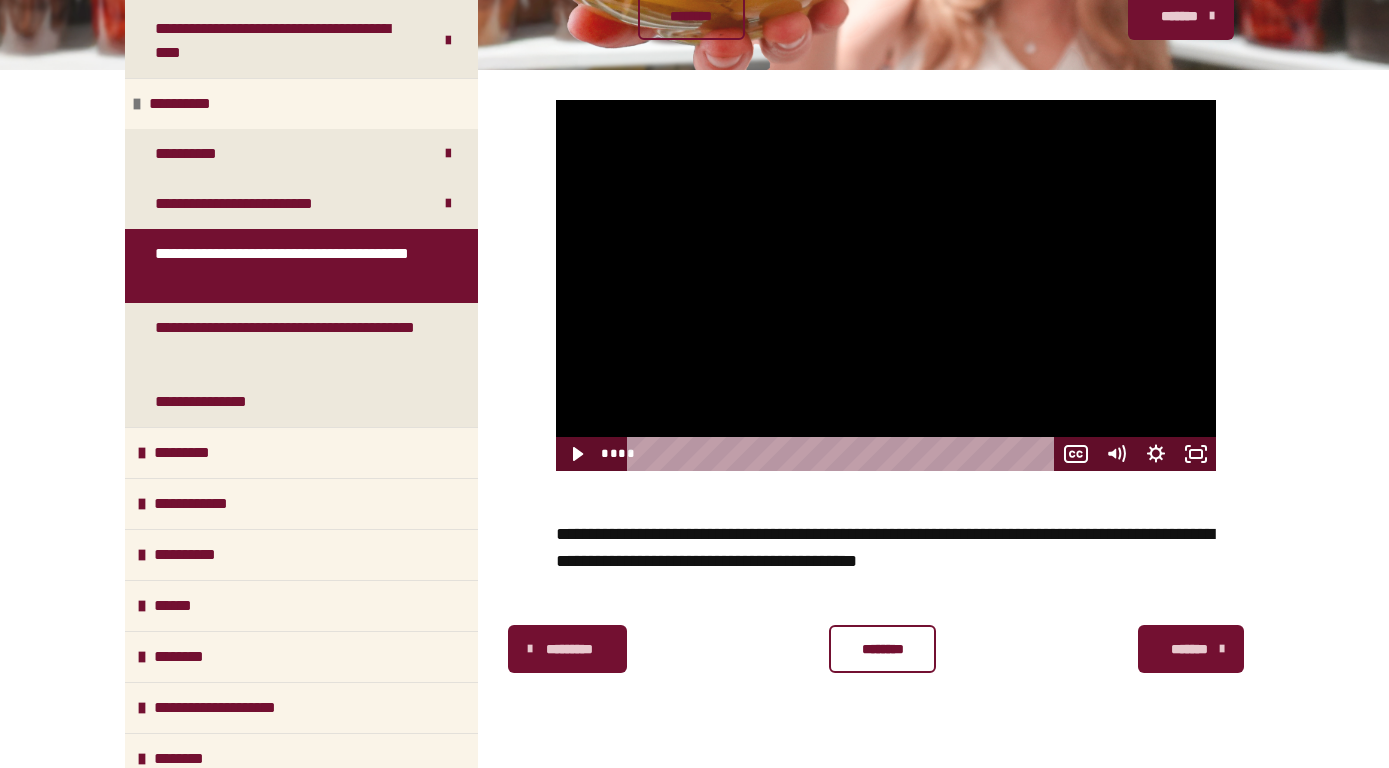 click at bounding box center (886, 285) 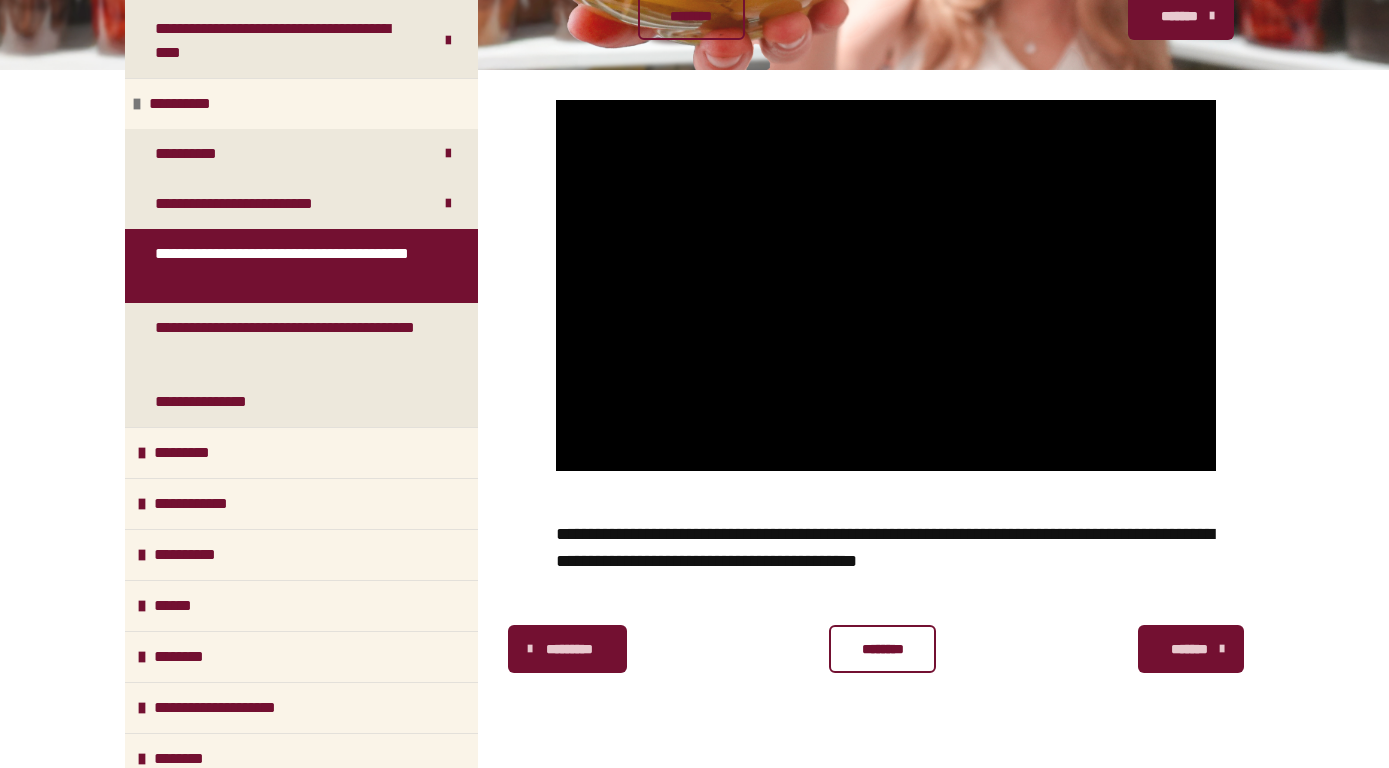 click at bounding box center (886, 285) 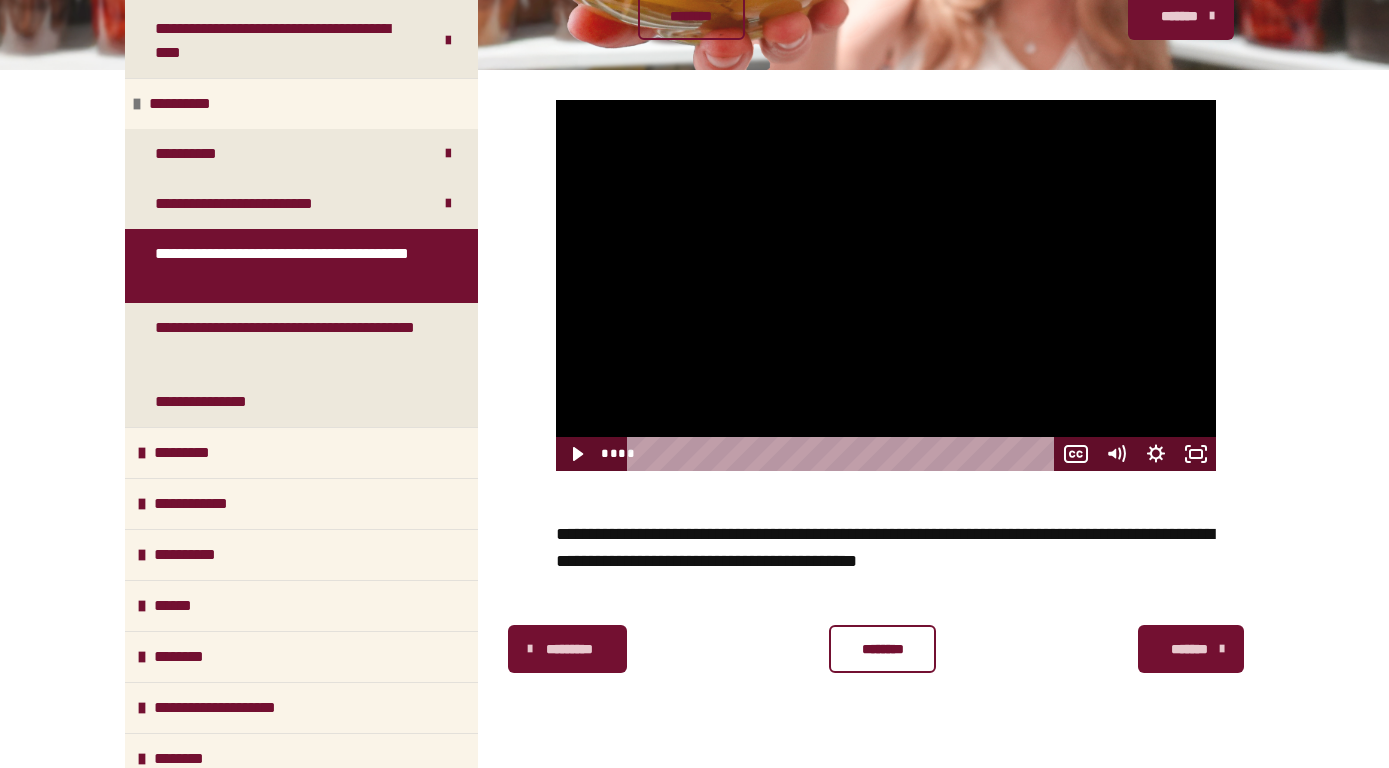 click at bounding box center (886, 285) 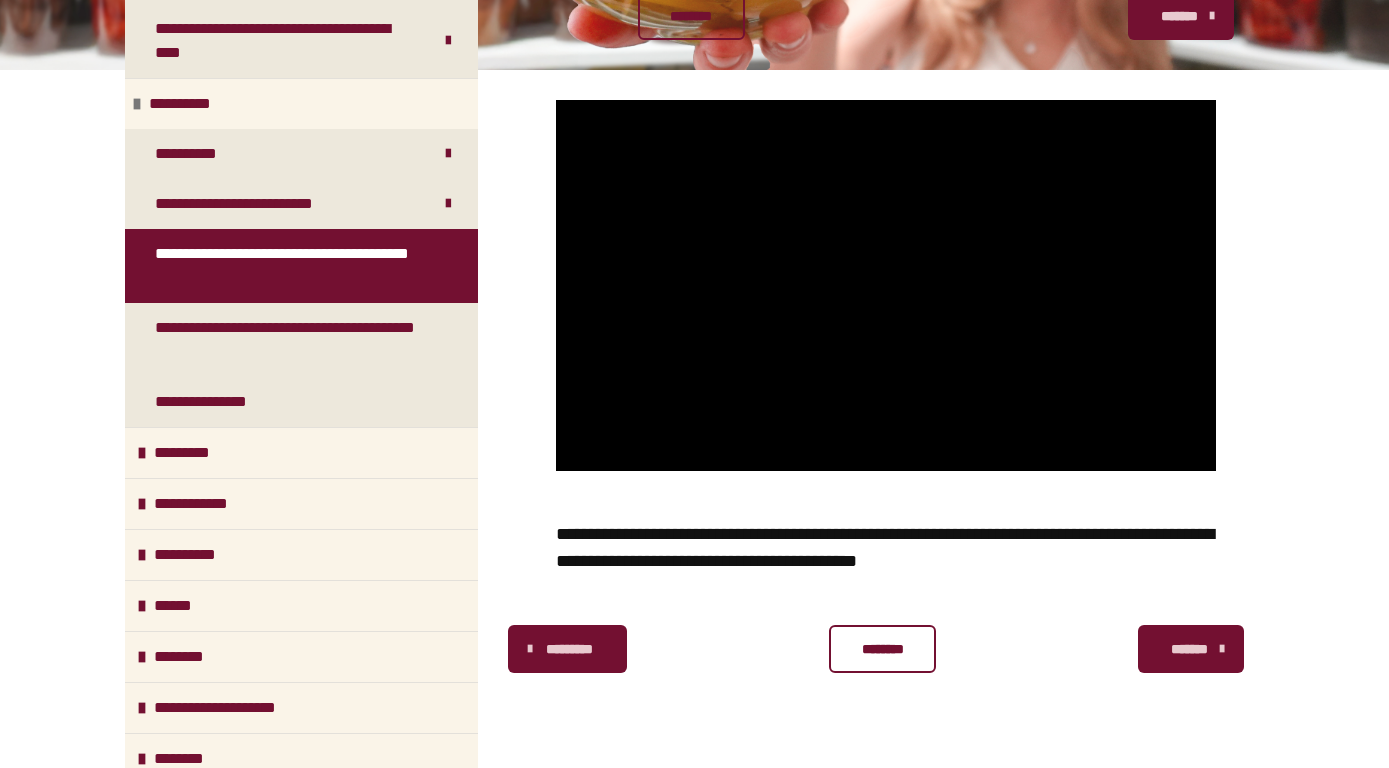 click on "********" at bounding box center [882, 649] 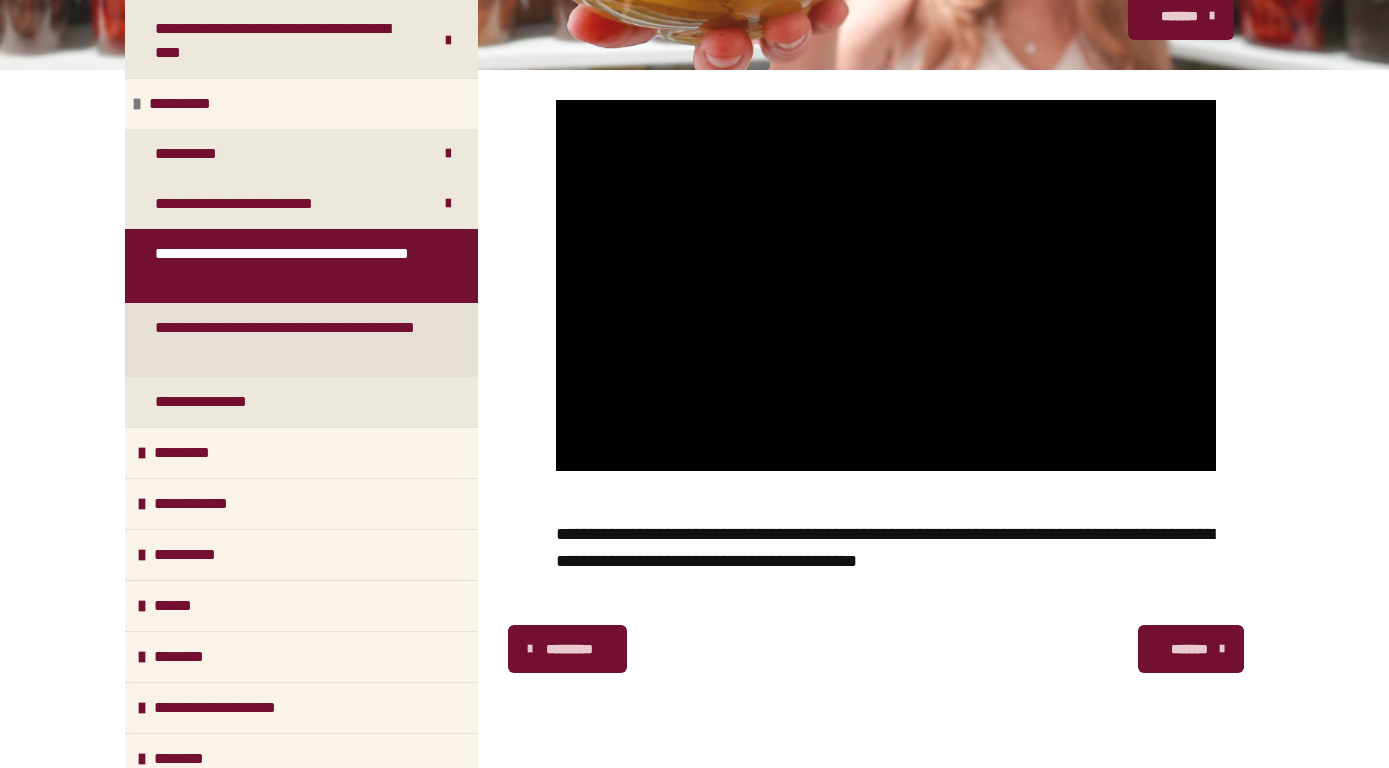 click on "**********" at bounding box center [293, 340] 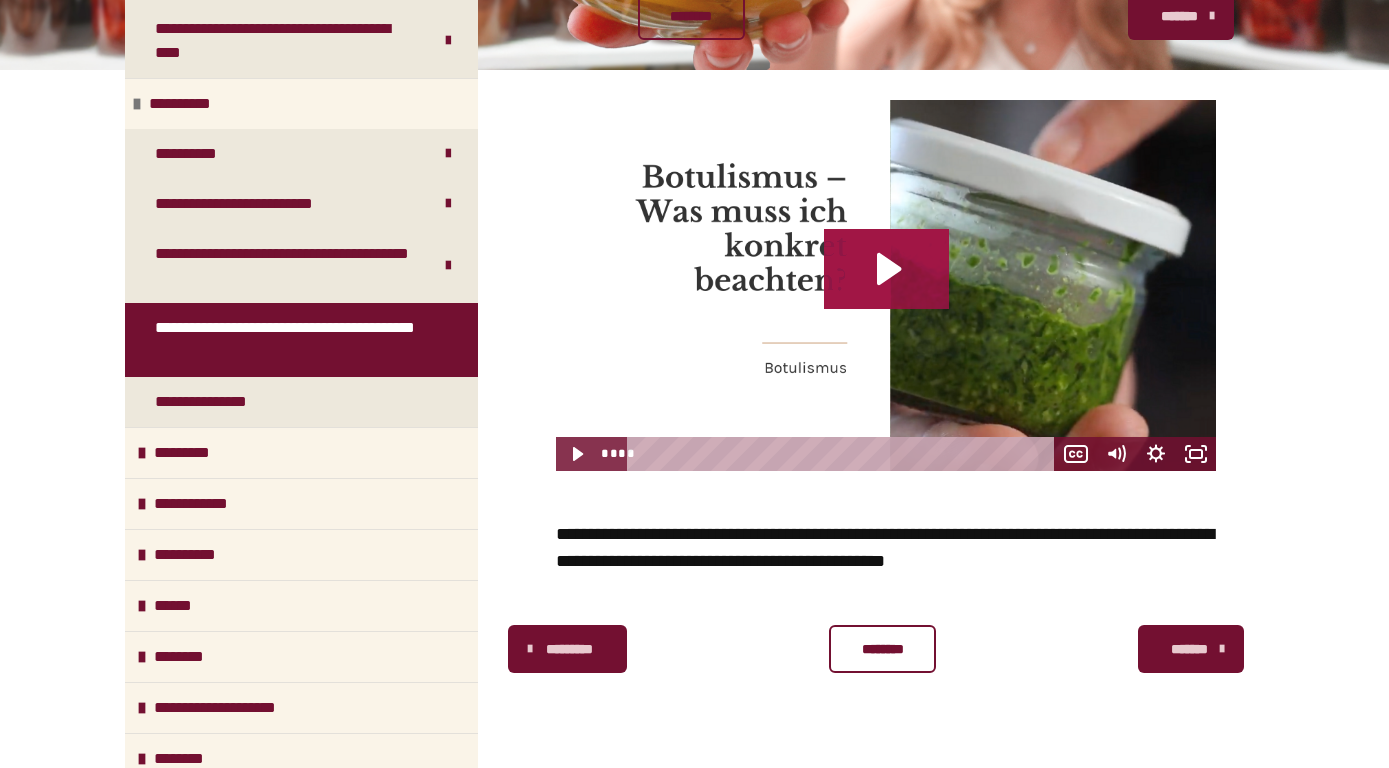 click 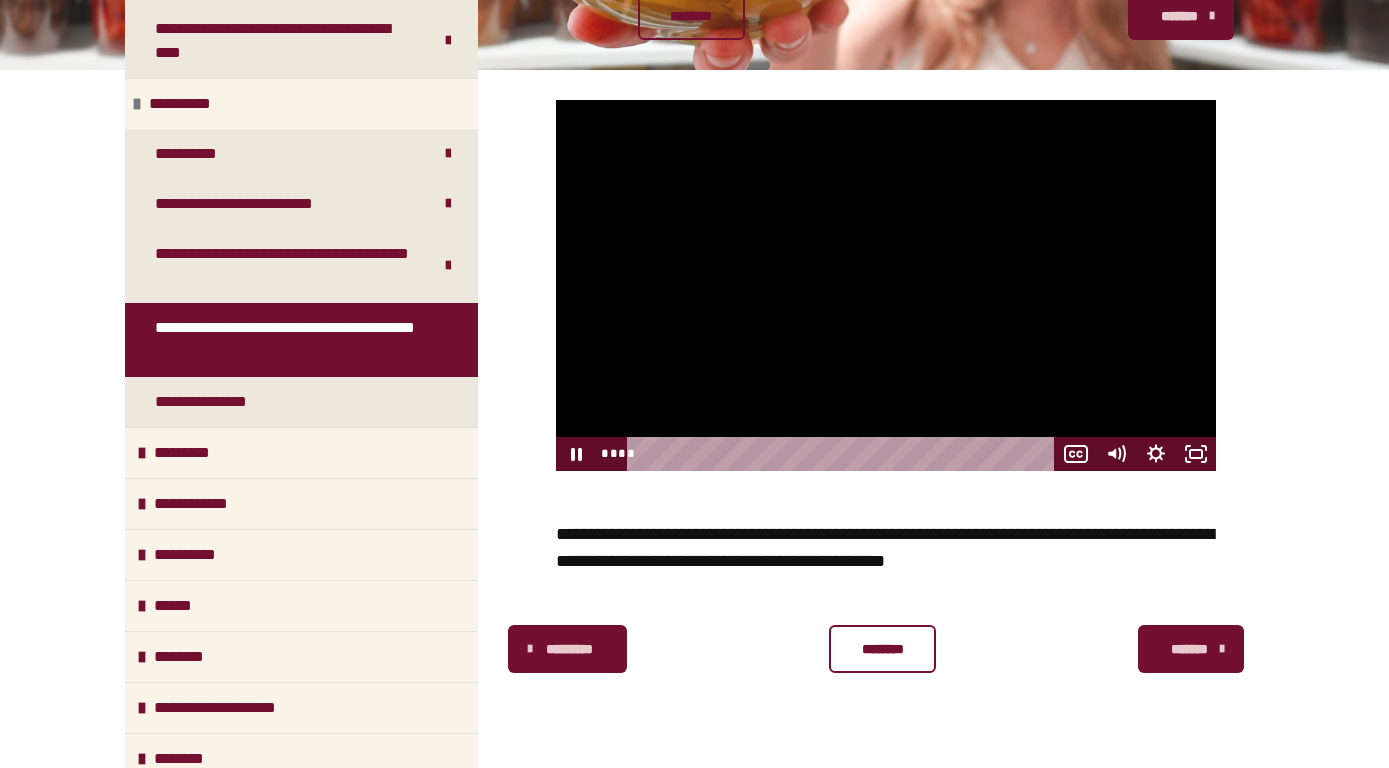 click at bounding box center (886, 285) 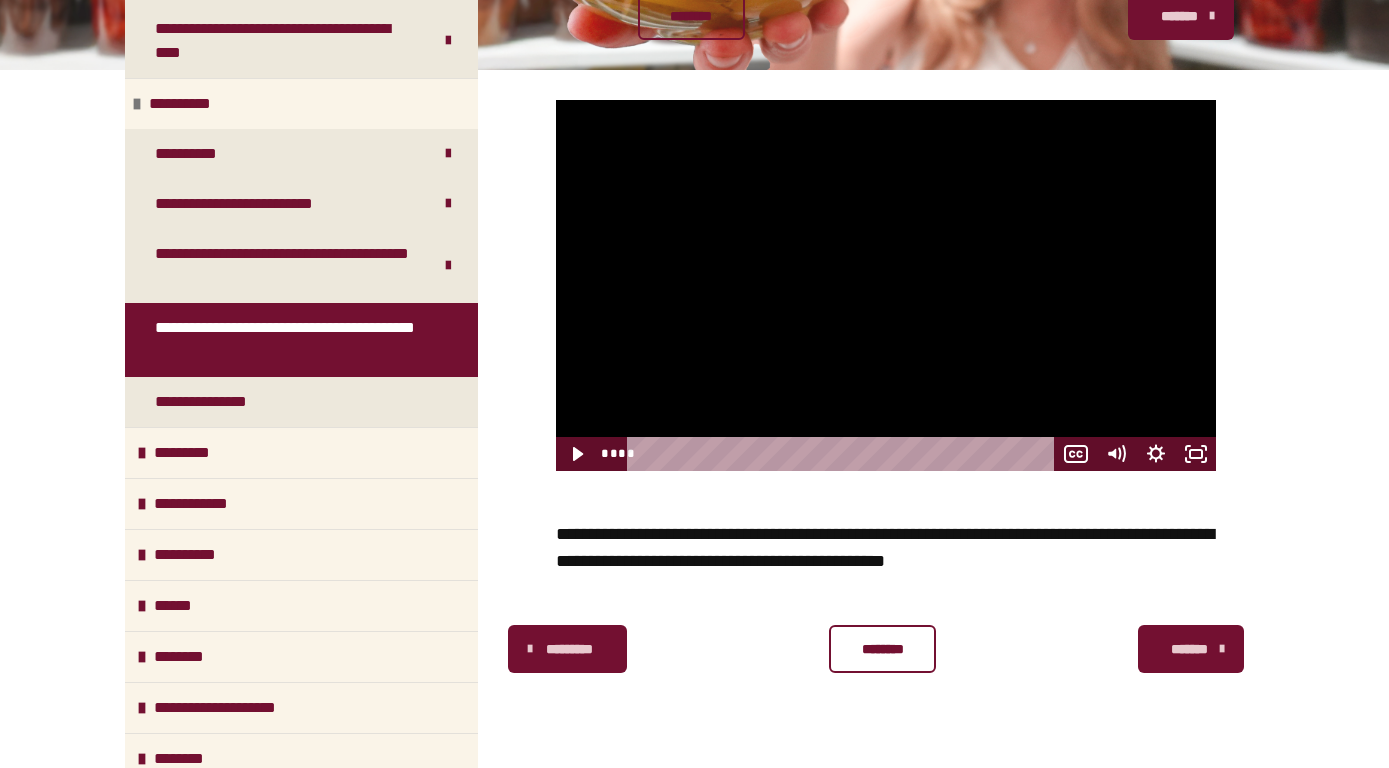 click at bounding box center (886, 285) 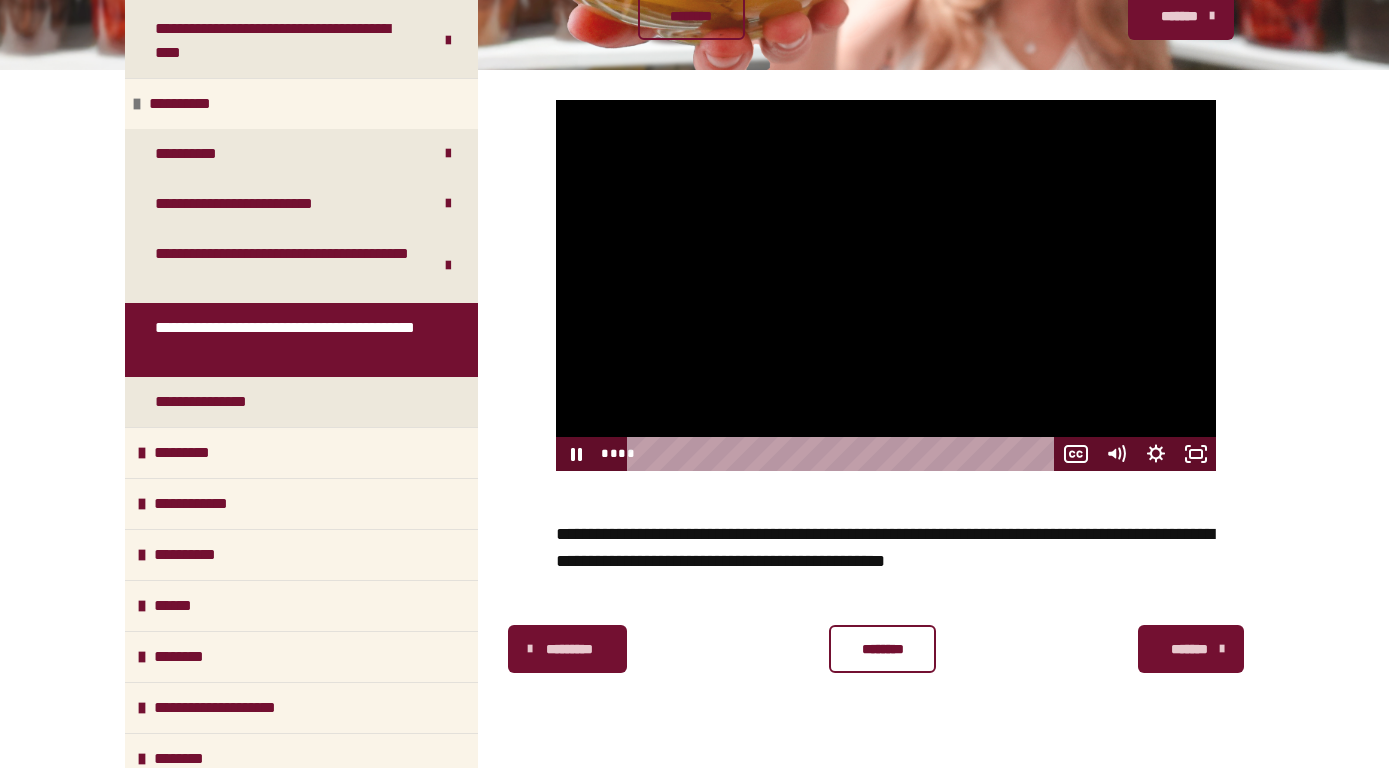 click at bounding box center [886, 285] 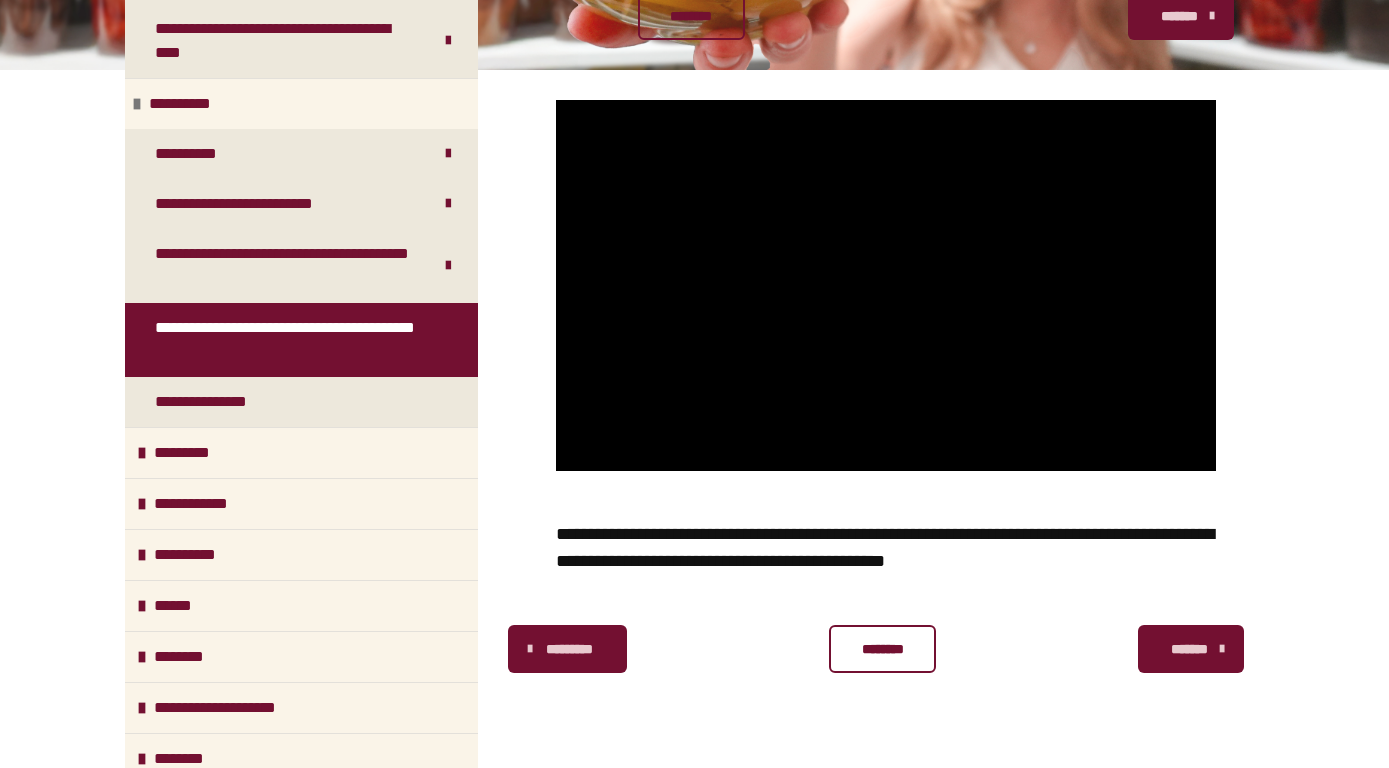 click at bounding box center [886, 285] 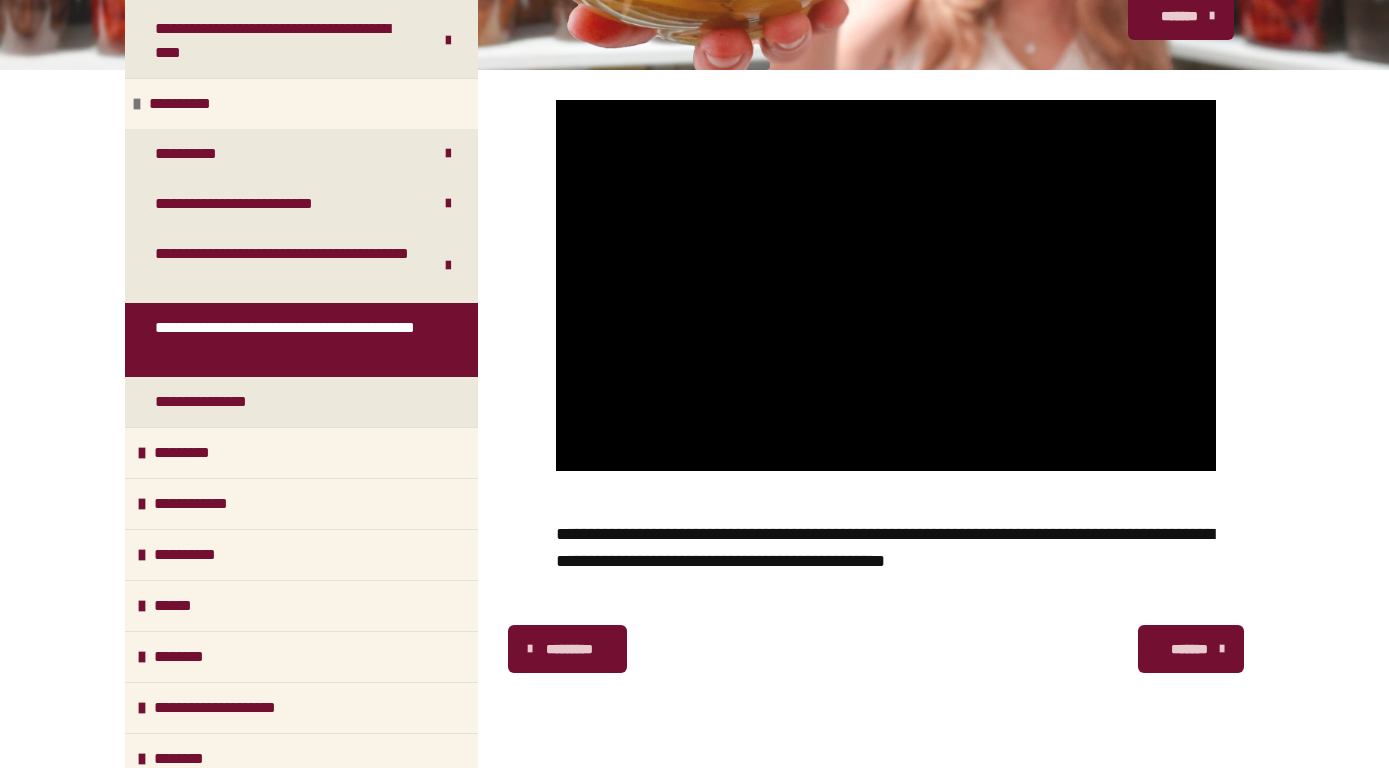 click on "*******" at bounding box center (1189, 649) 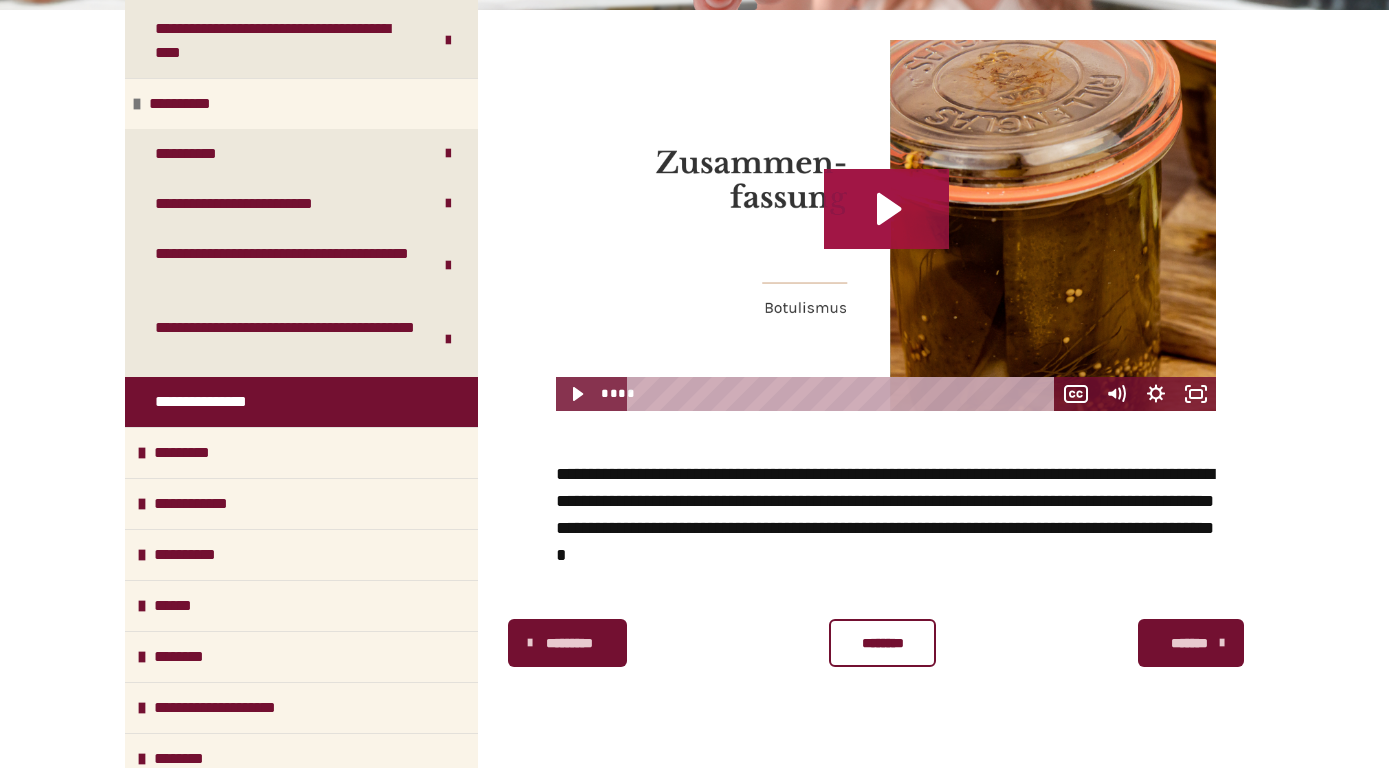 click 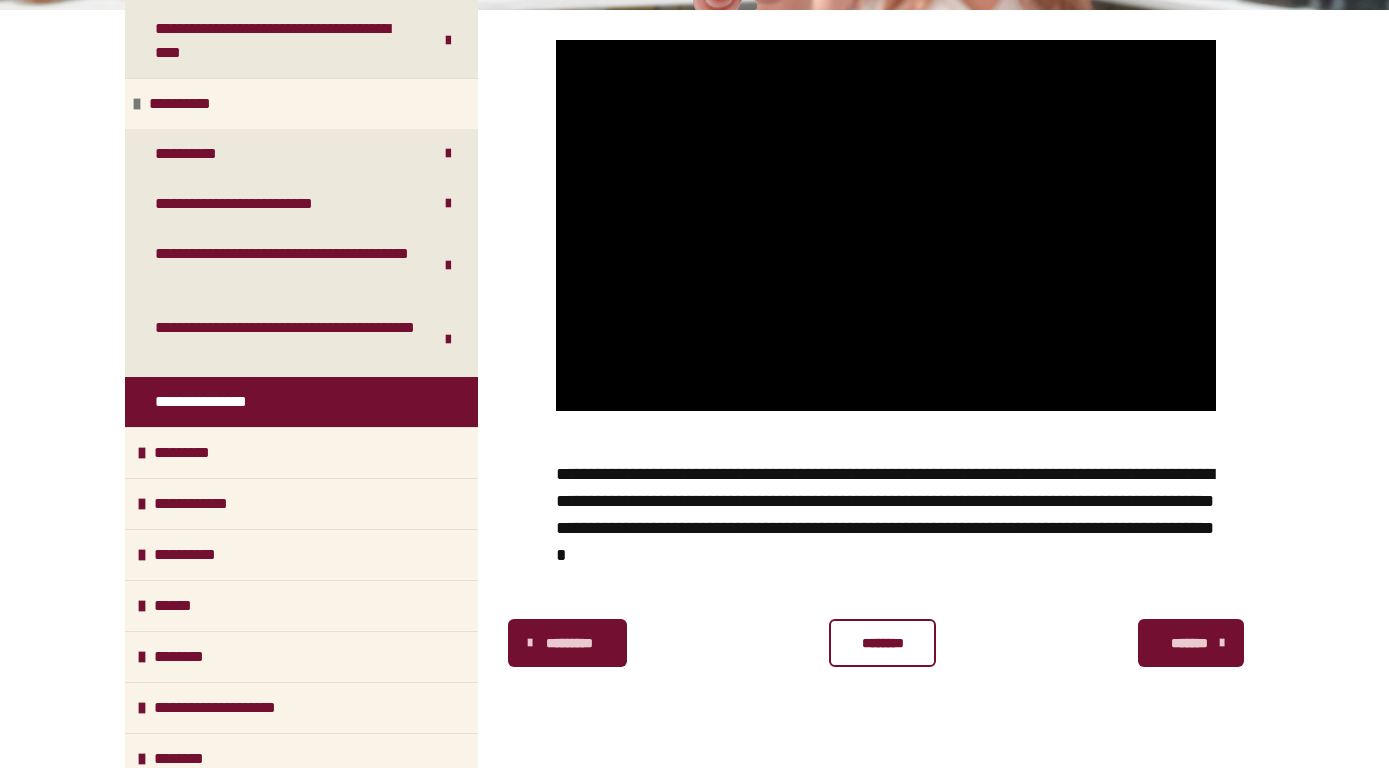 click at bounding box center (886, 225) 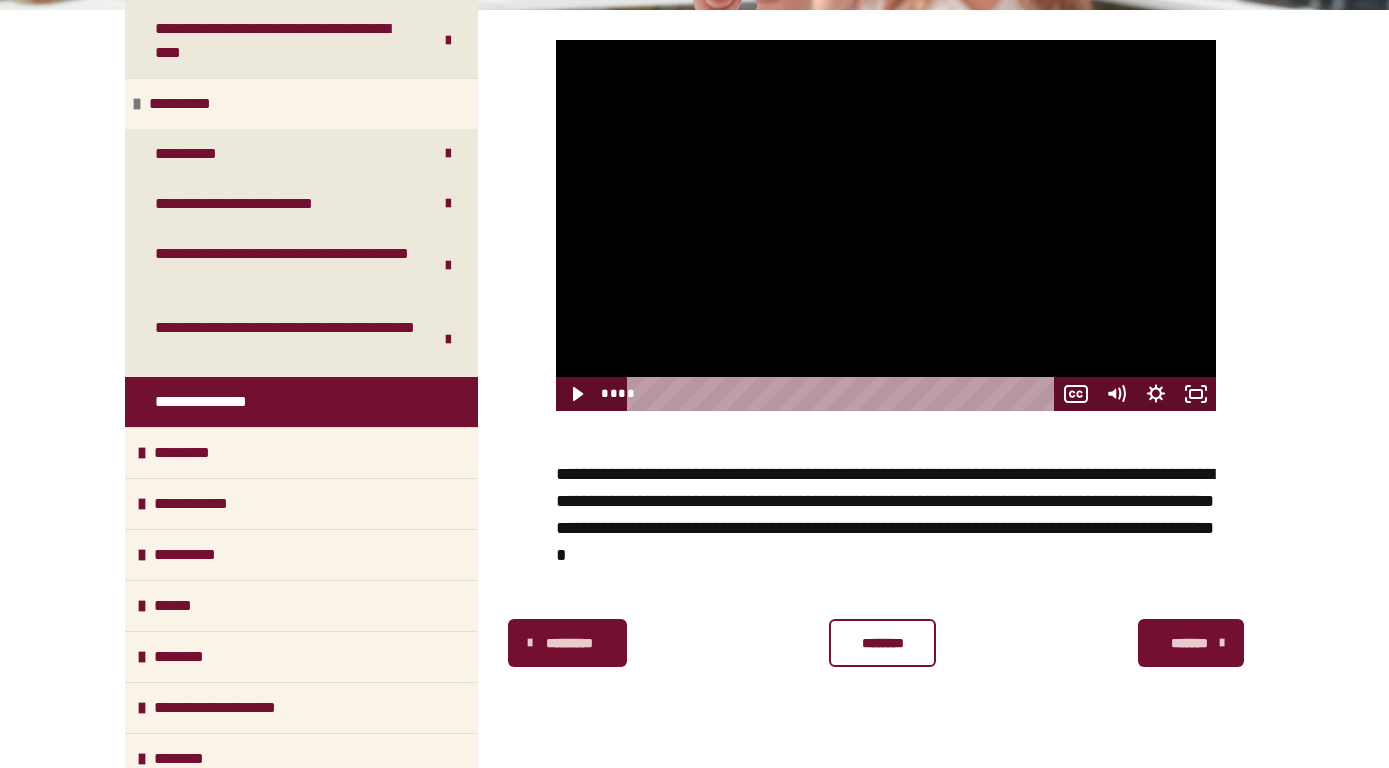click at bounding box center [886, 225] 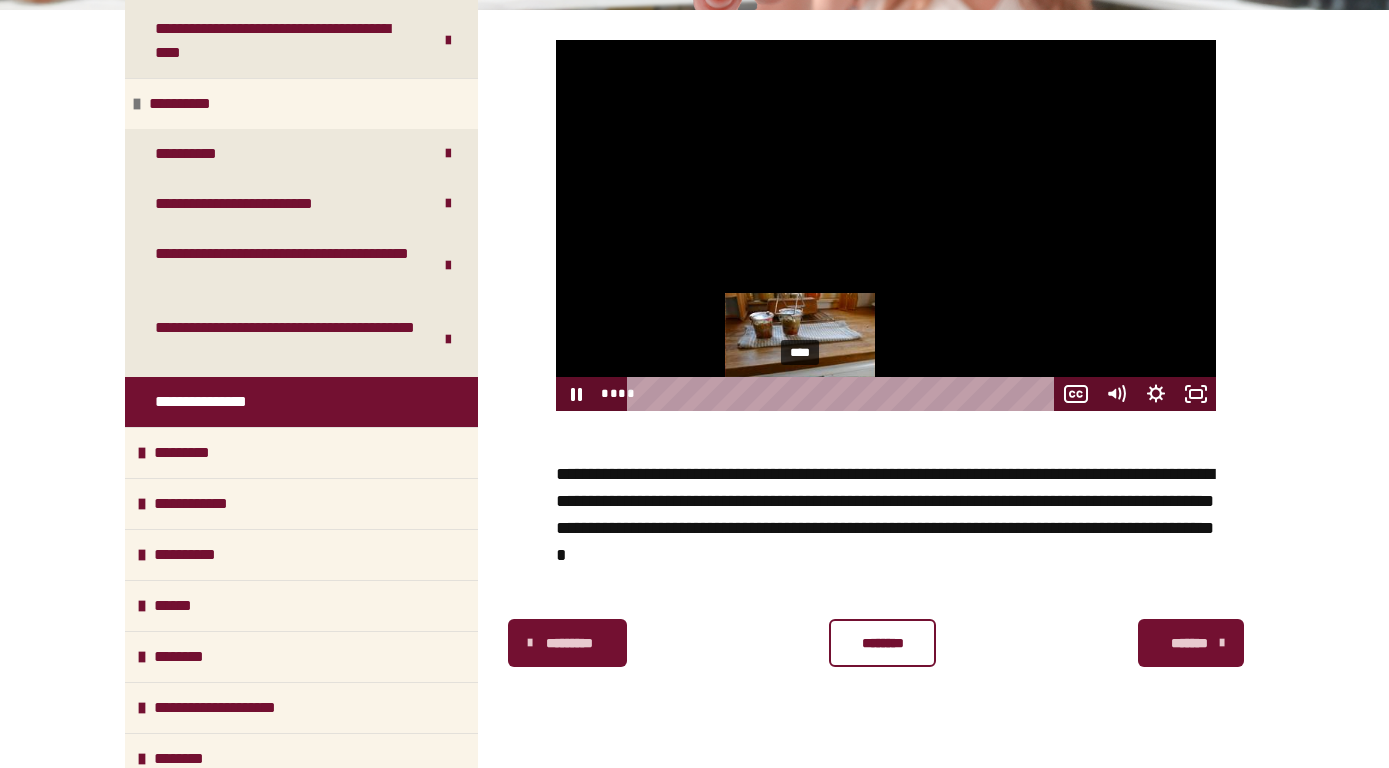click on "****" at bounding box center (844, 394) 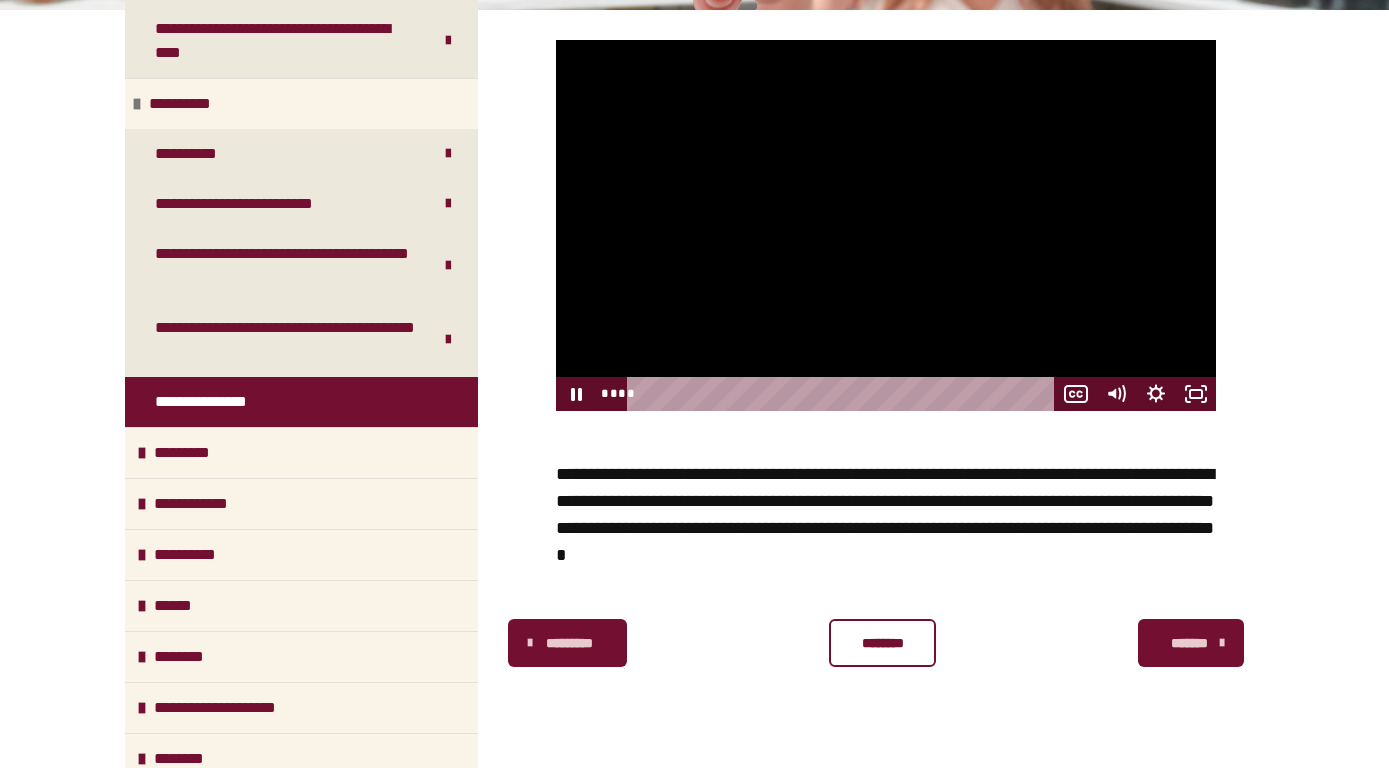 click at bounding box center [886, 225] 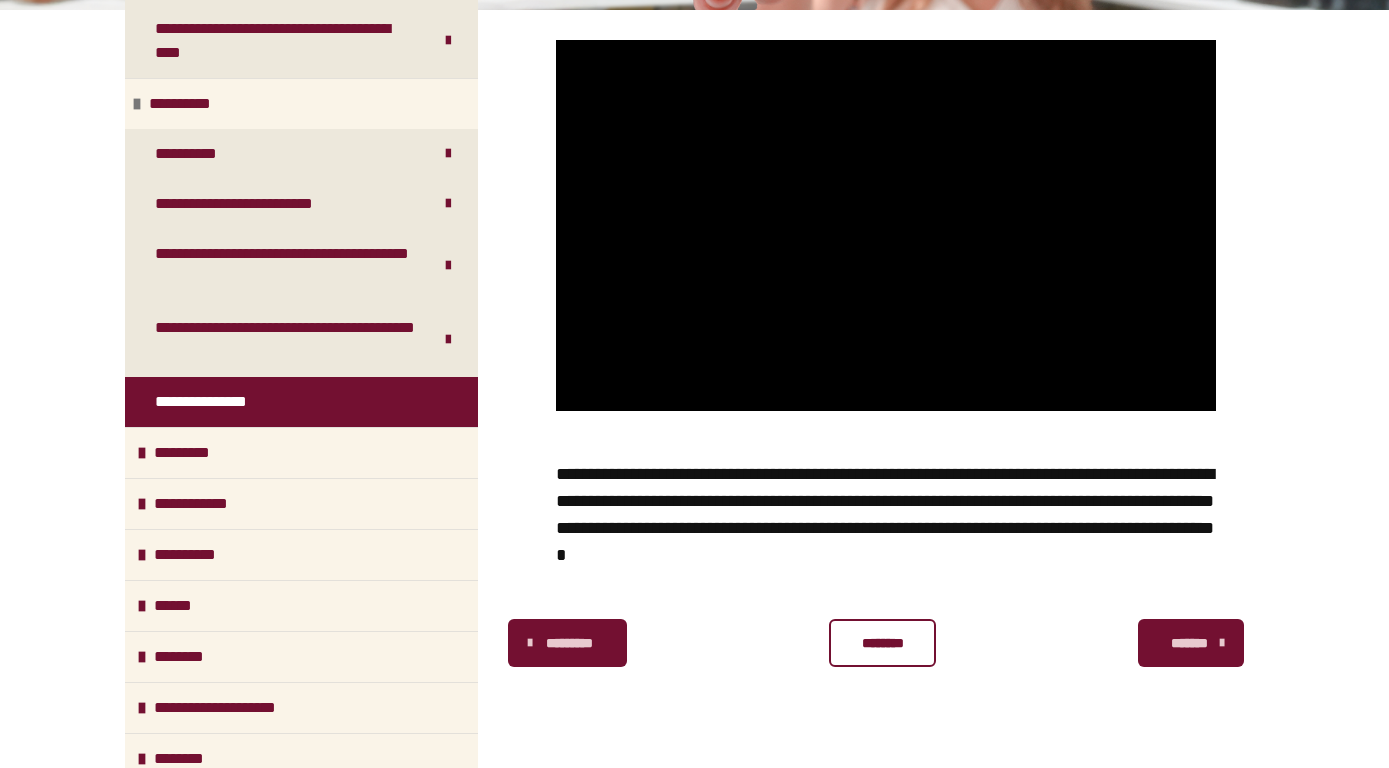 click at bounding box center (886, 225) 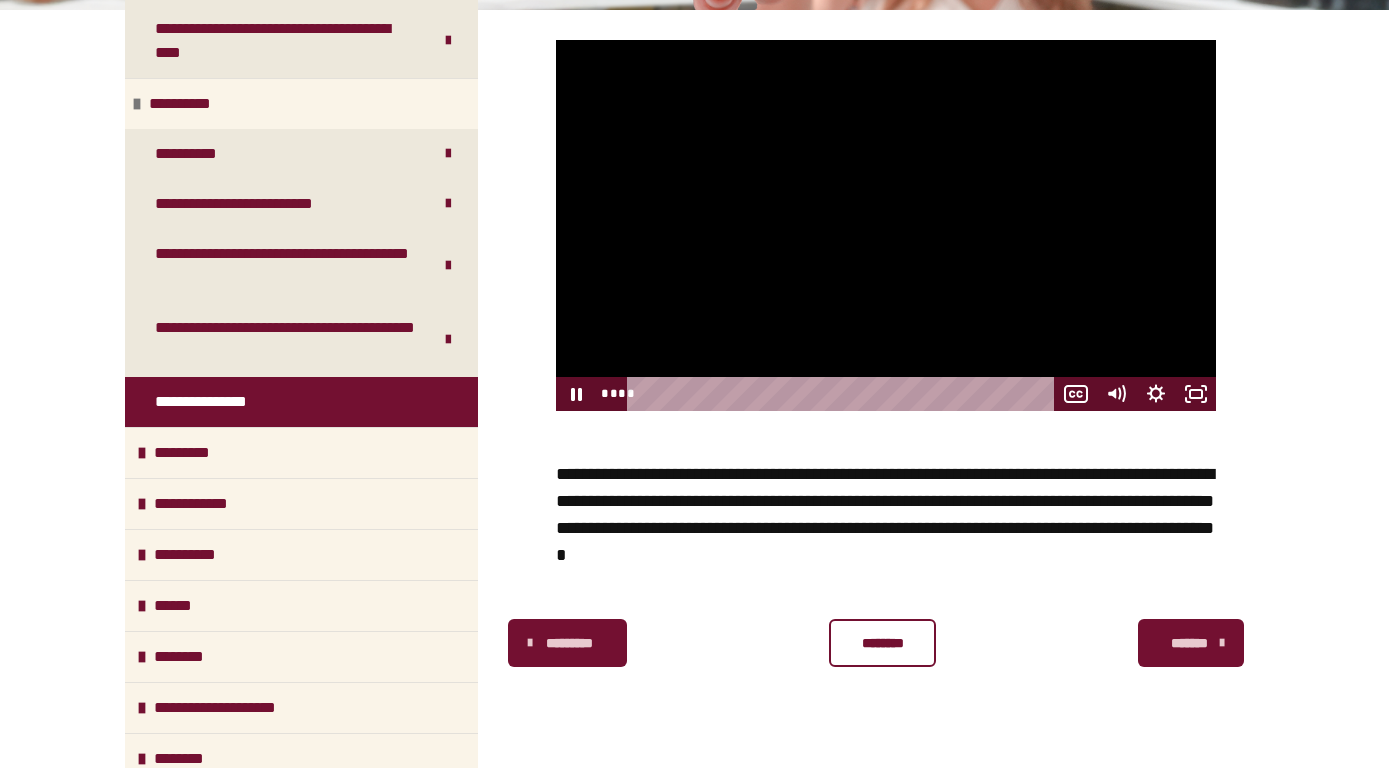 click at bounding box center (886, 225) 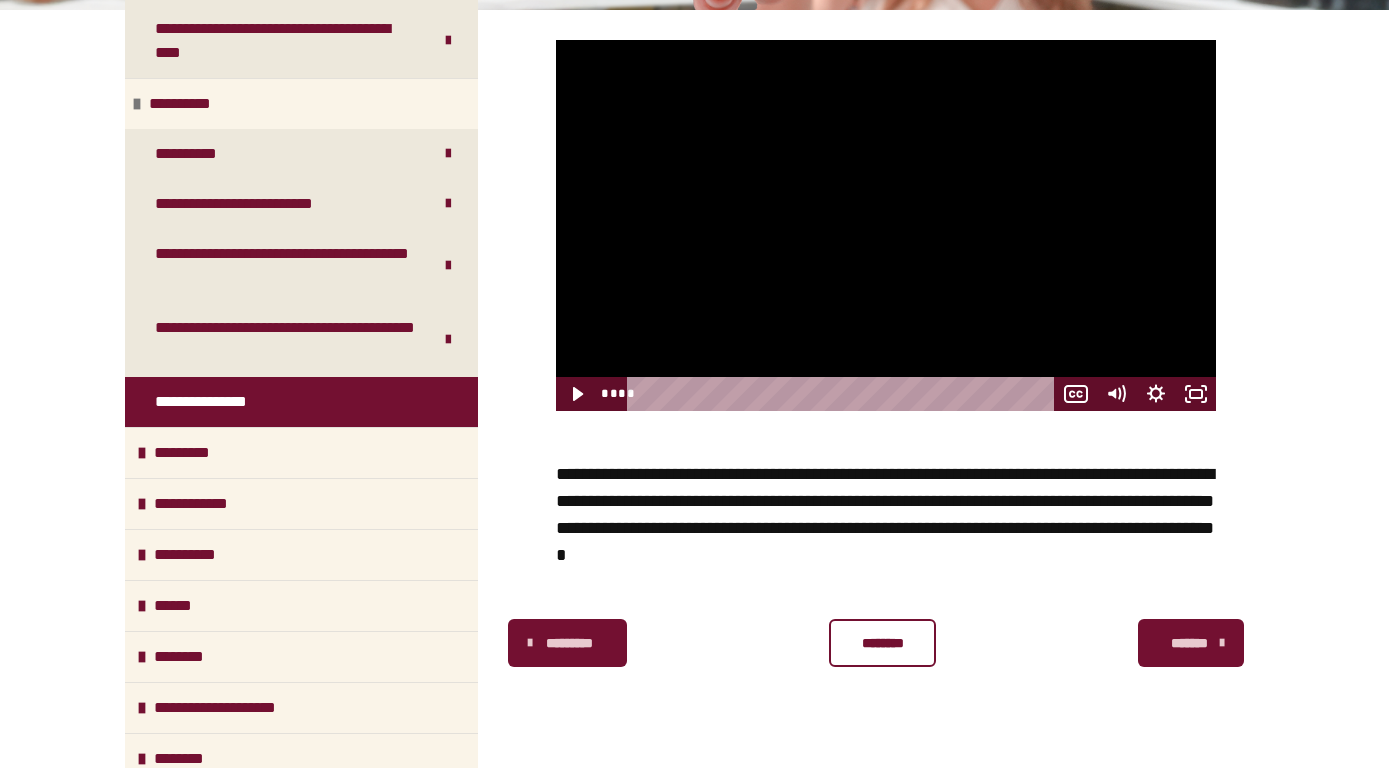 click at bounding box center (886, 225) 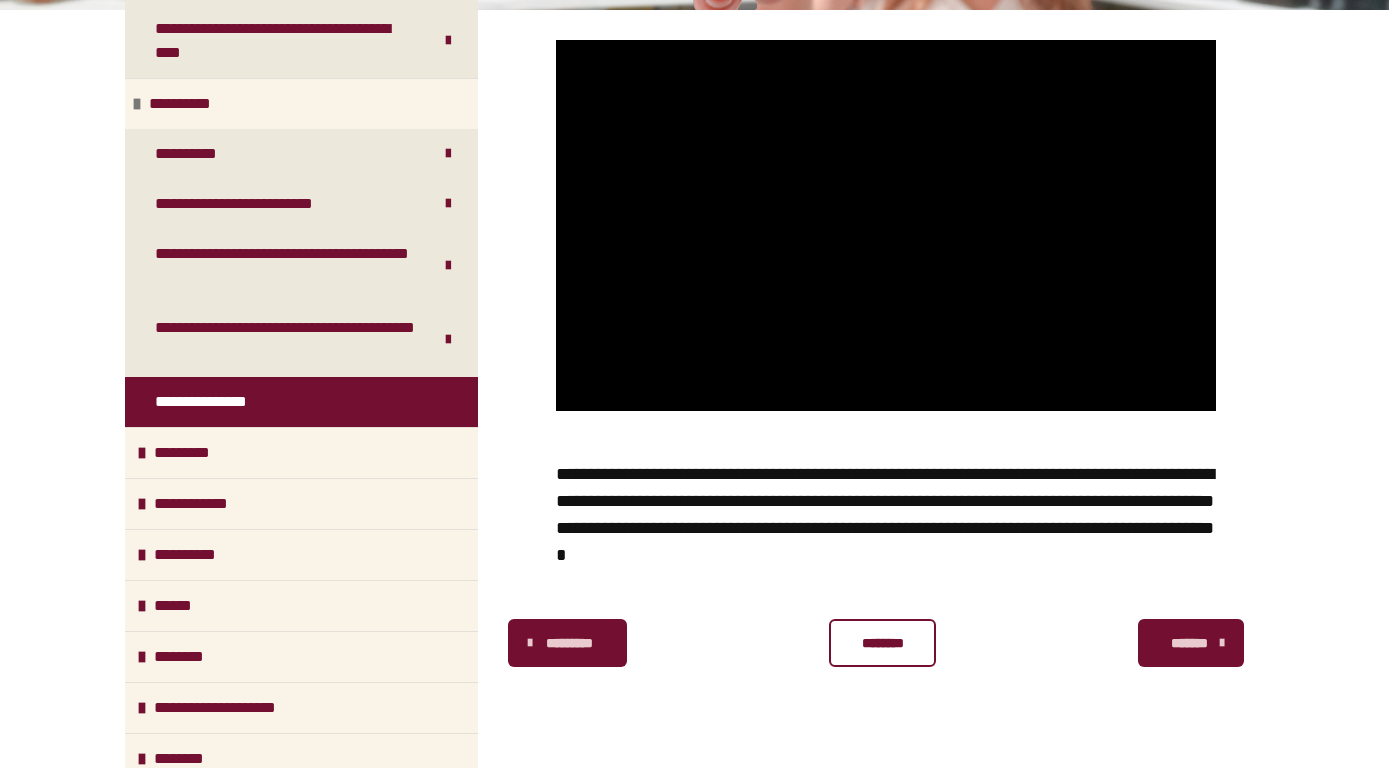 click at bounding box center [886, 225] 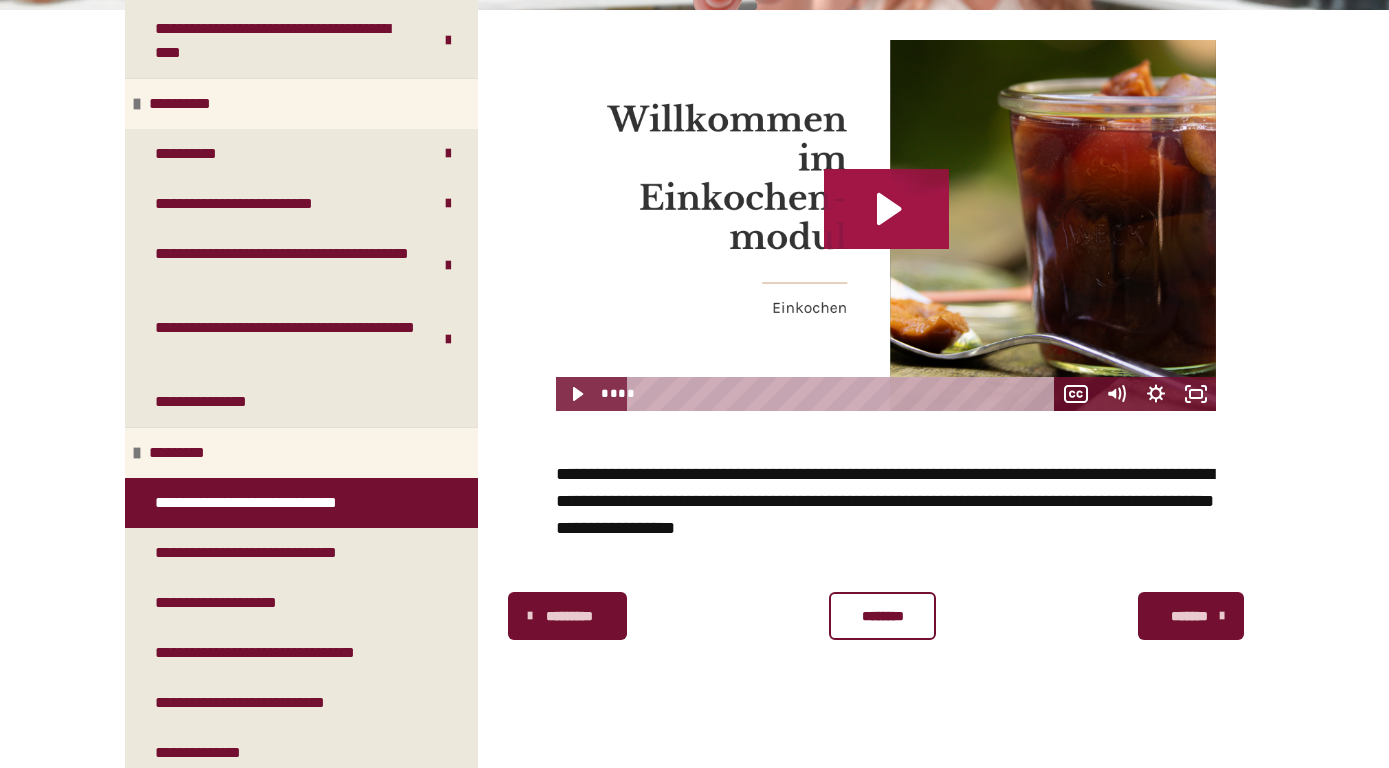 click 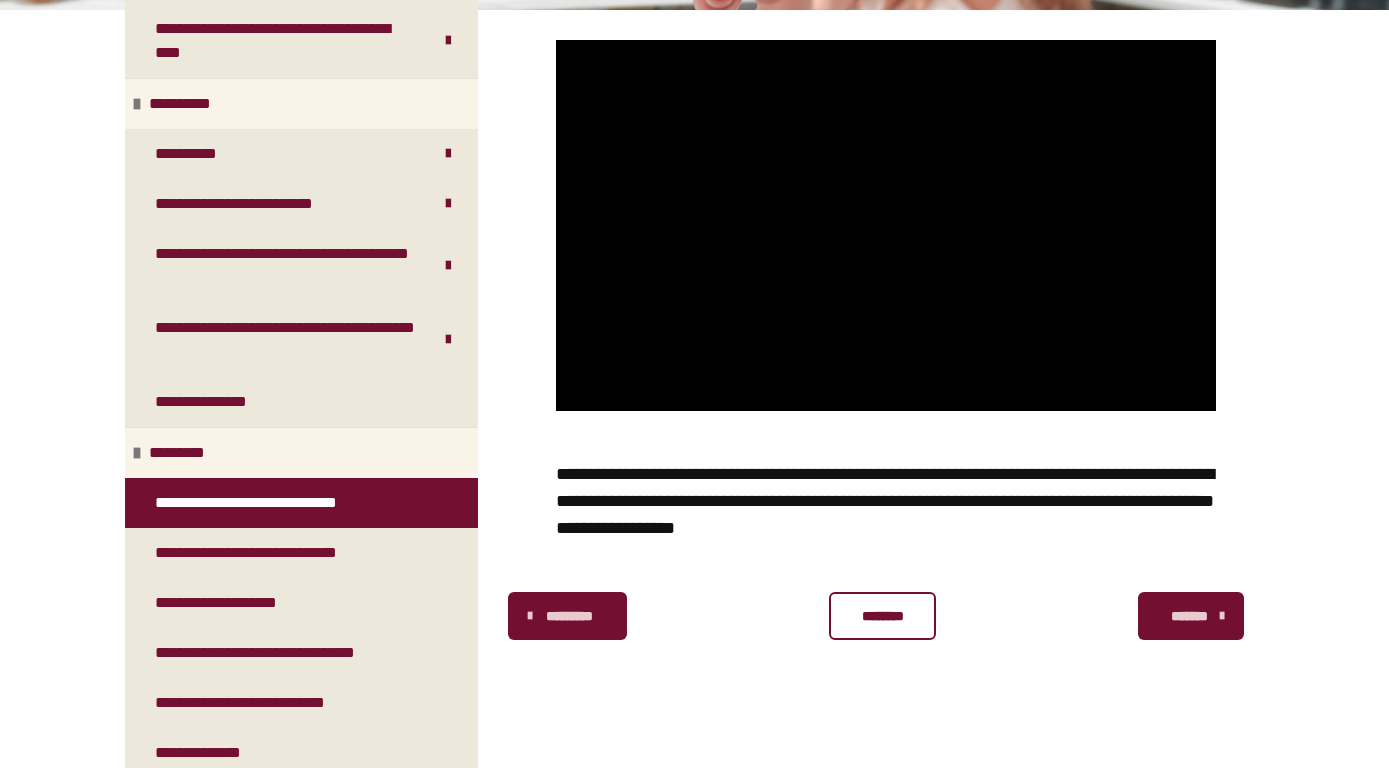 click on "**********" at bounding box center [885, 501] 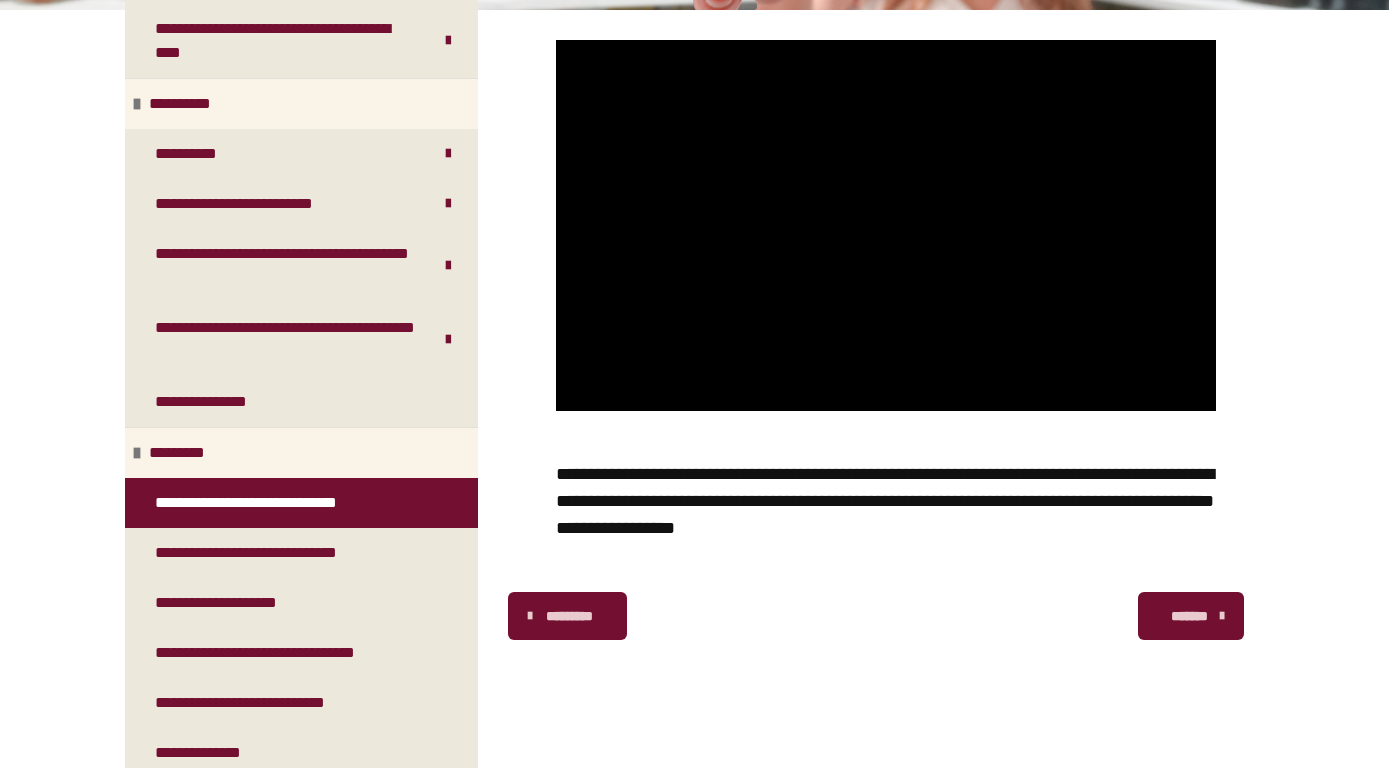 click on "*******" at bounding box center [1189, 616] 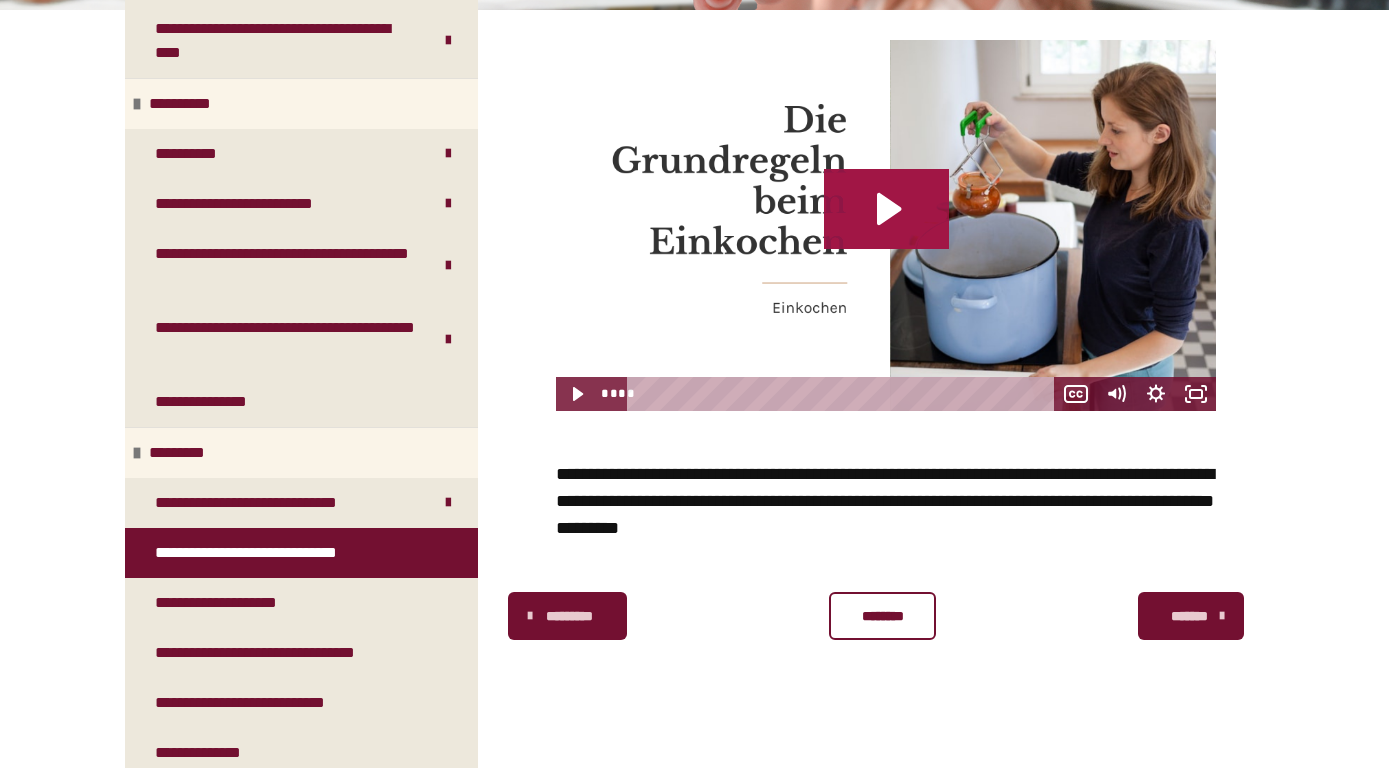 click 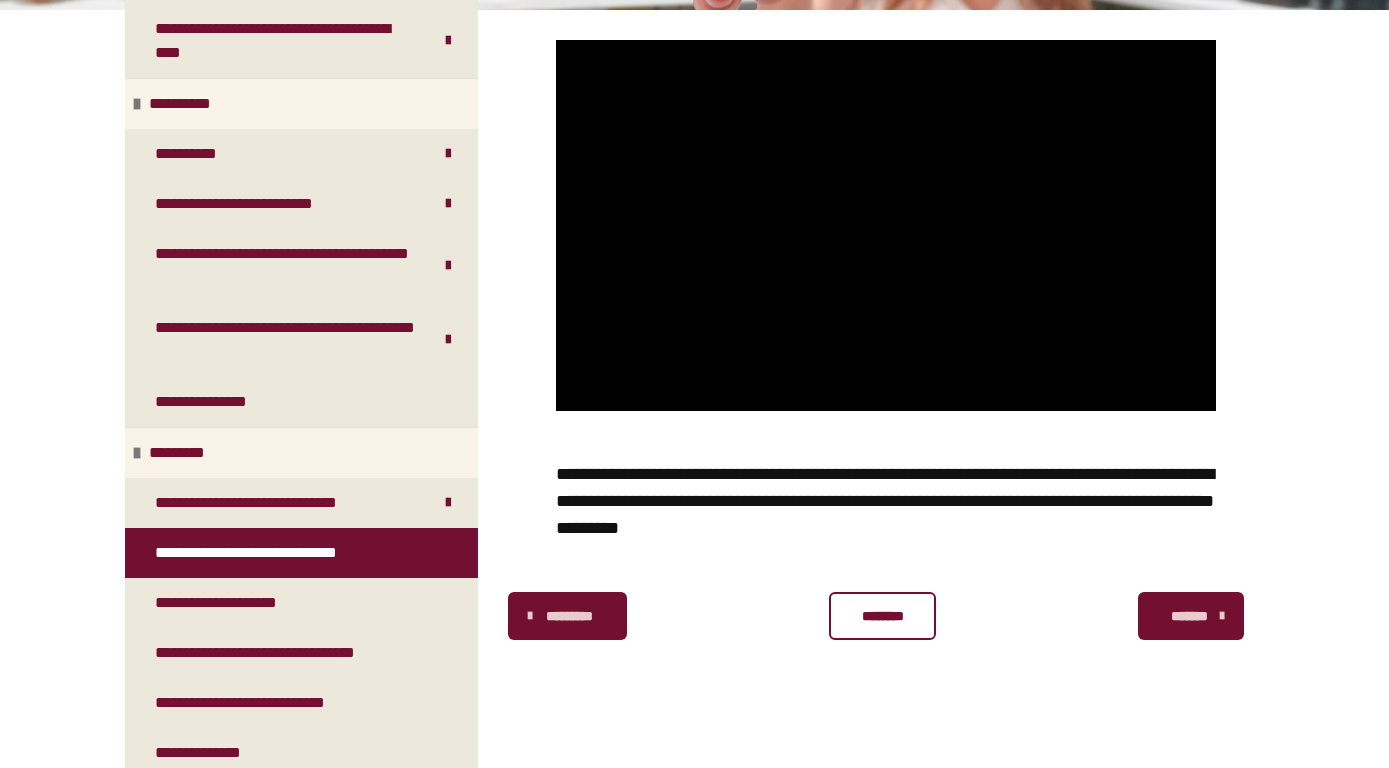 click on "********" at bounding box center (882, 616) 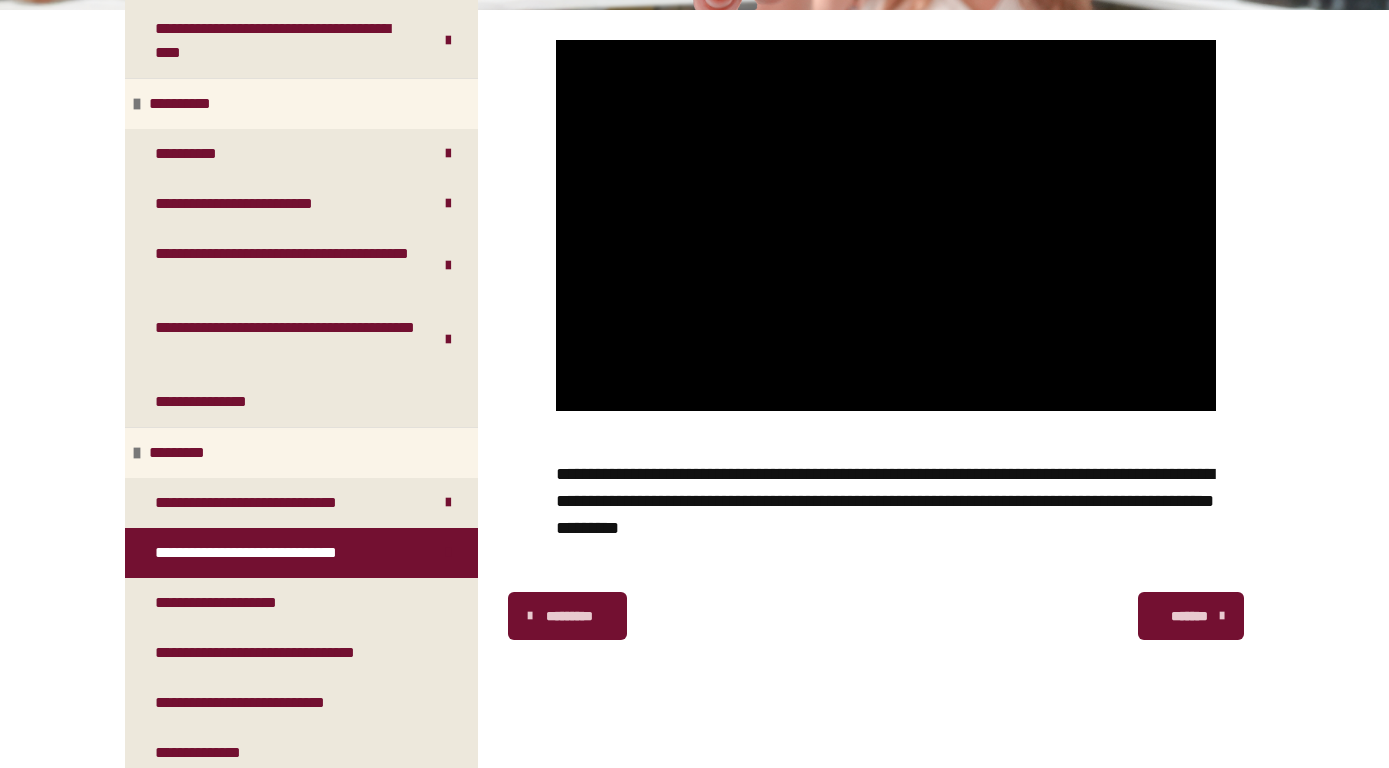 click on "*******" at bounding box center (1189, 616) 